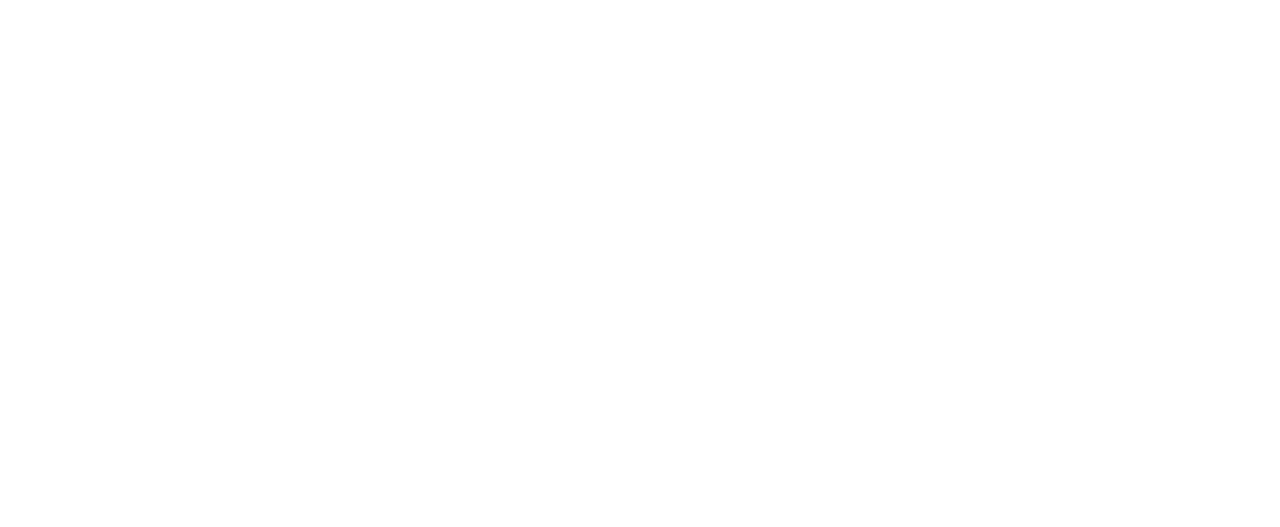scroll, scrollTop: 0, scrollLeft: 0, axis: both 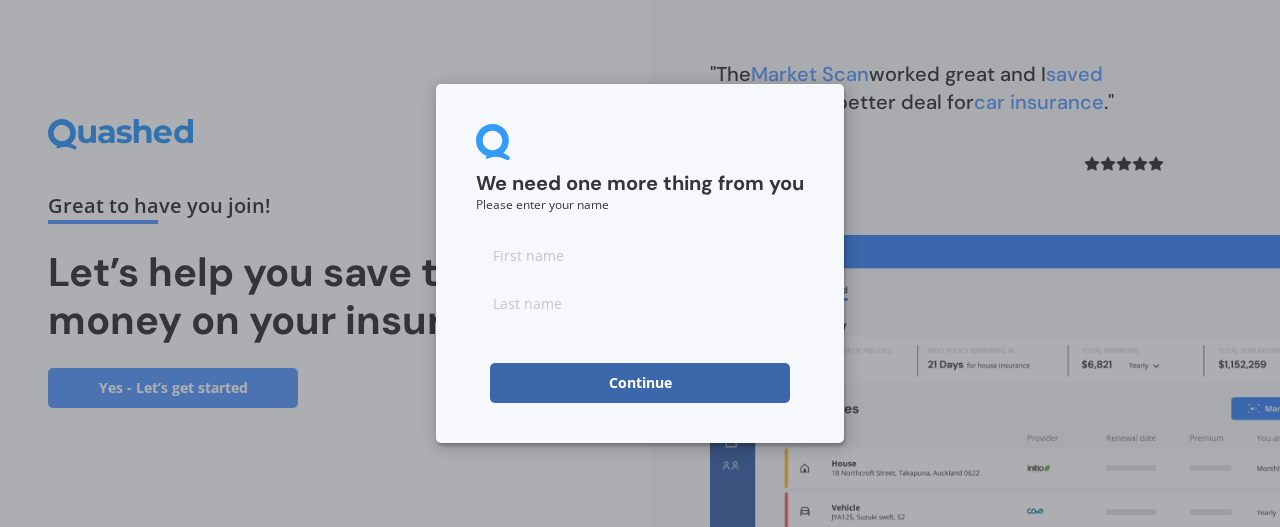 click at bounding box center [640, 255] 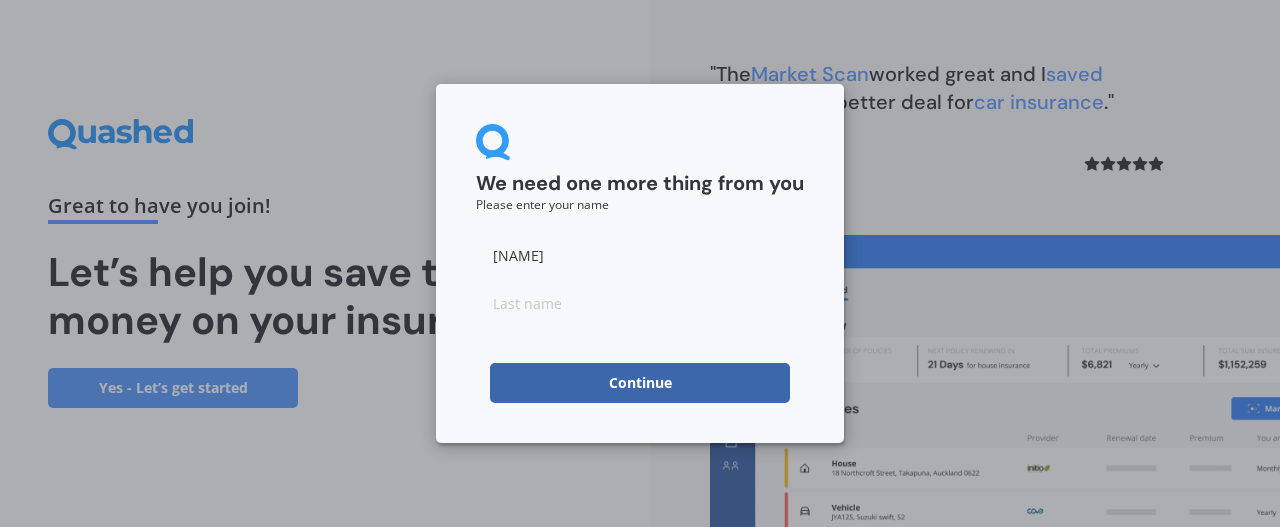 type on "[NAME]" 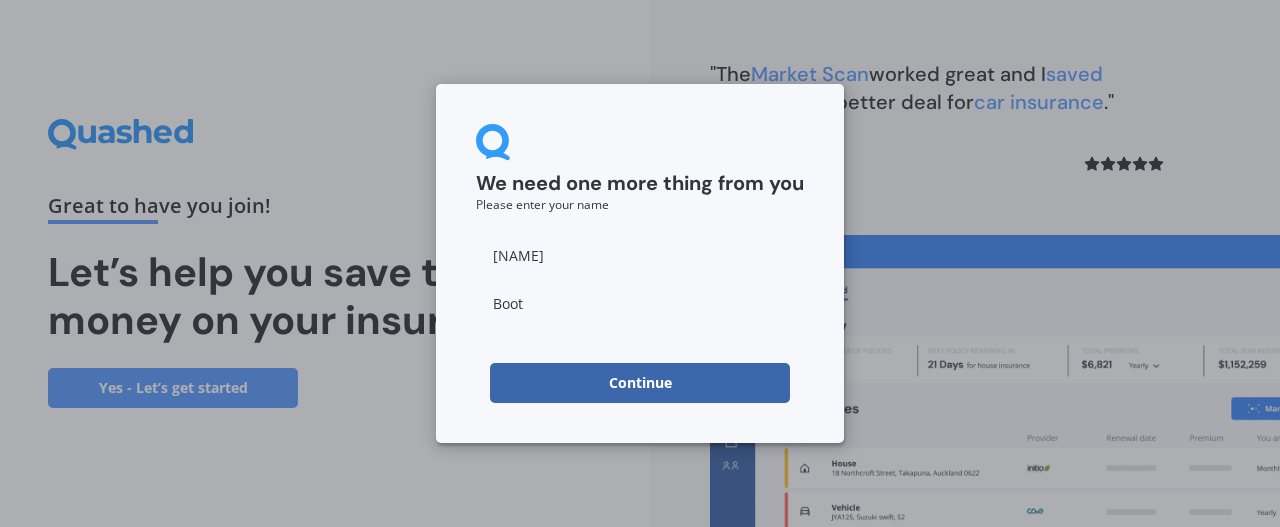 paste on "hg" 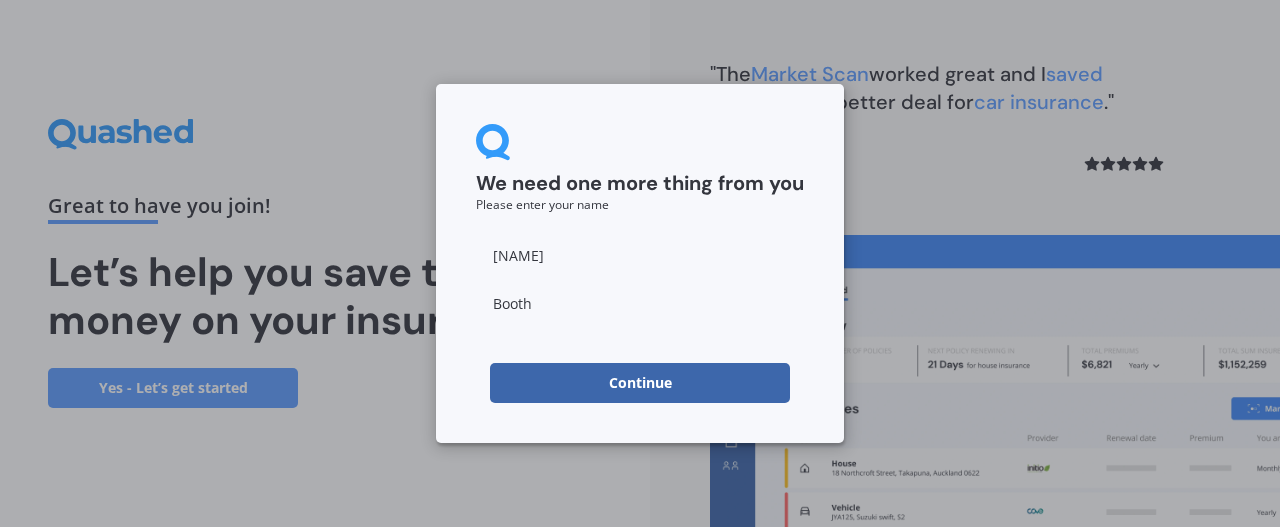 type on "Booth" 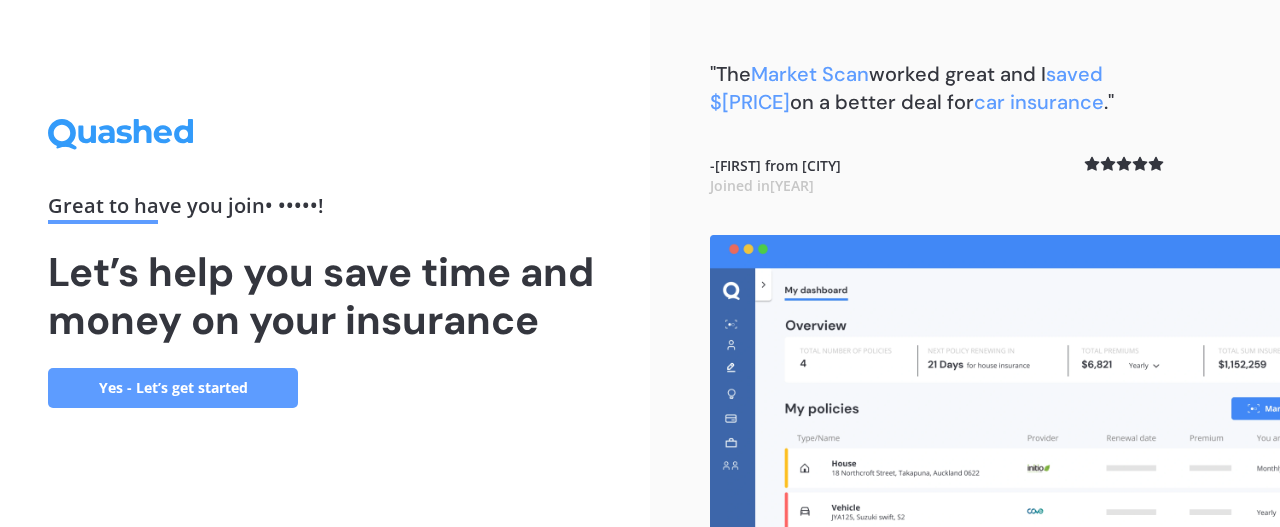 click on "Yes - Let’s get started" at bounding box center (173, 388) 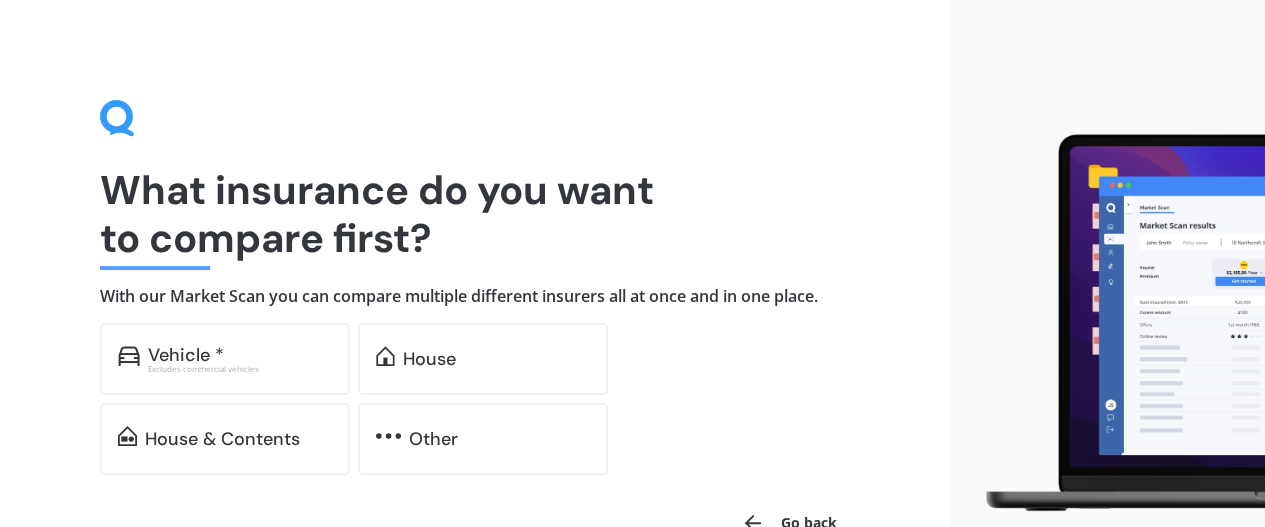 click on "House" at bounding box center (186, 355) 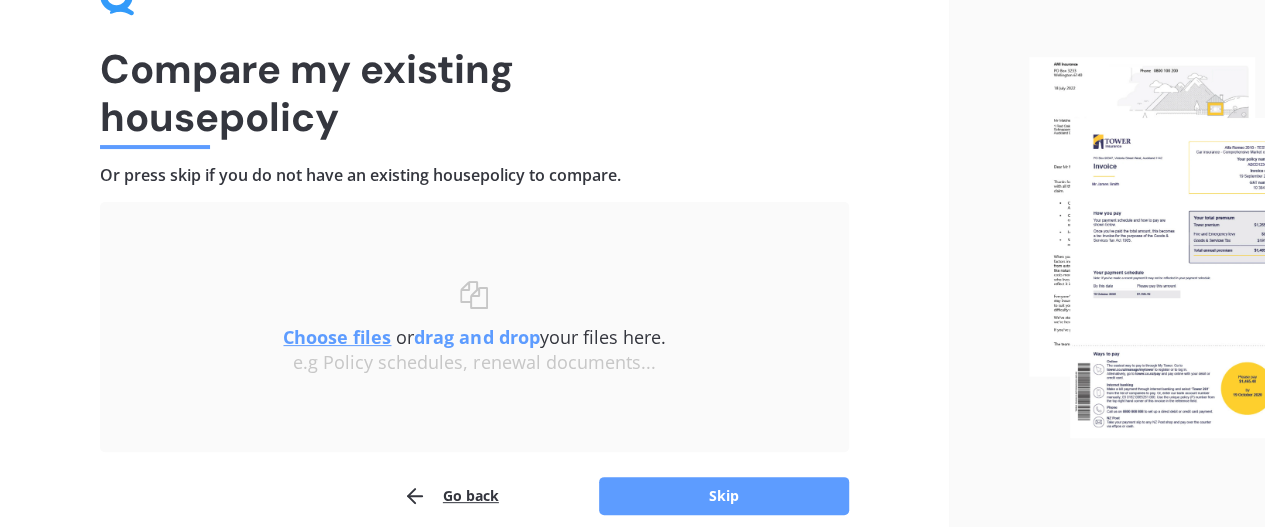 scroll, scrollTop: 165, scrollLeft: 0, axis: vertical 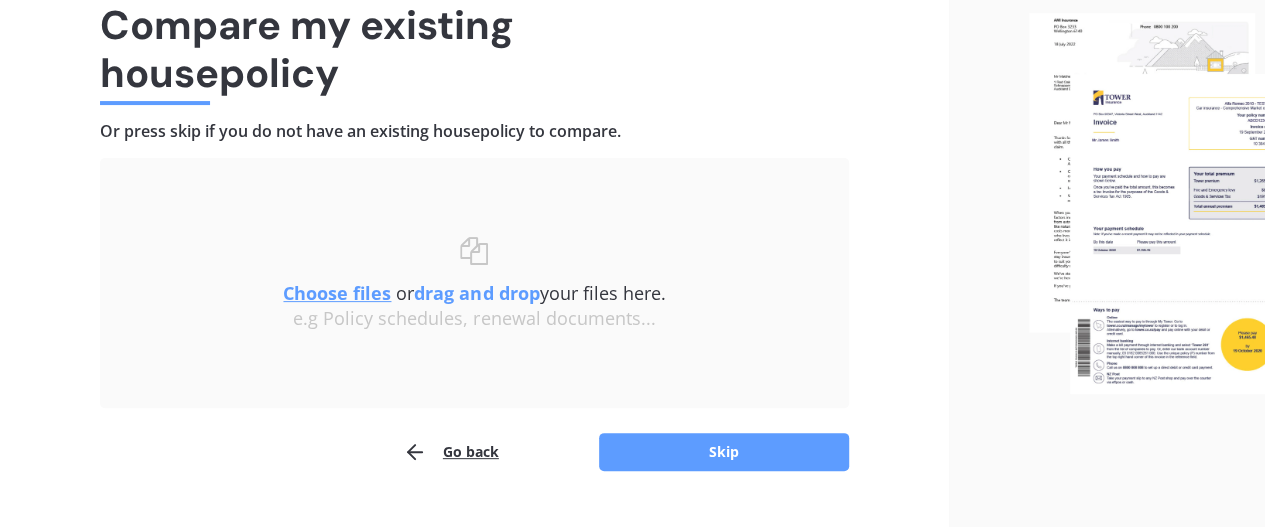 click on "Skip" at bounding box center [724, 452] 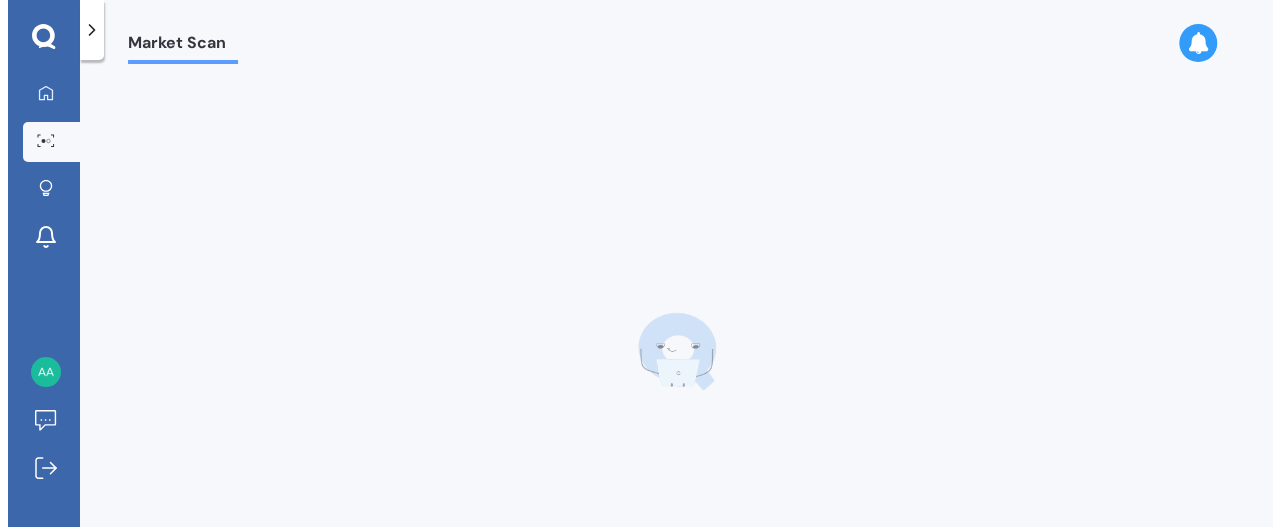 scroll, scrollTop: 0, scrollLeft: 0, axis: both 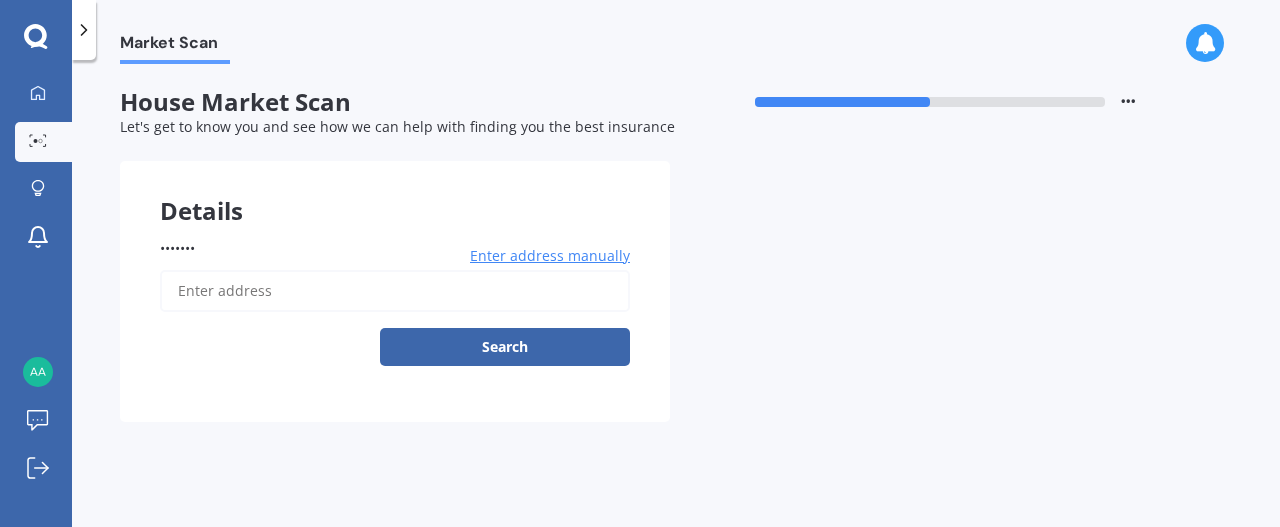 click on "•••••••" at bounding box center (395, 291) 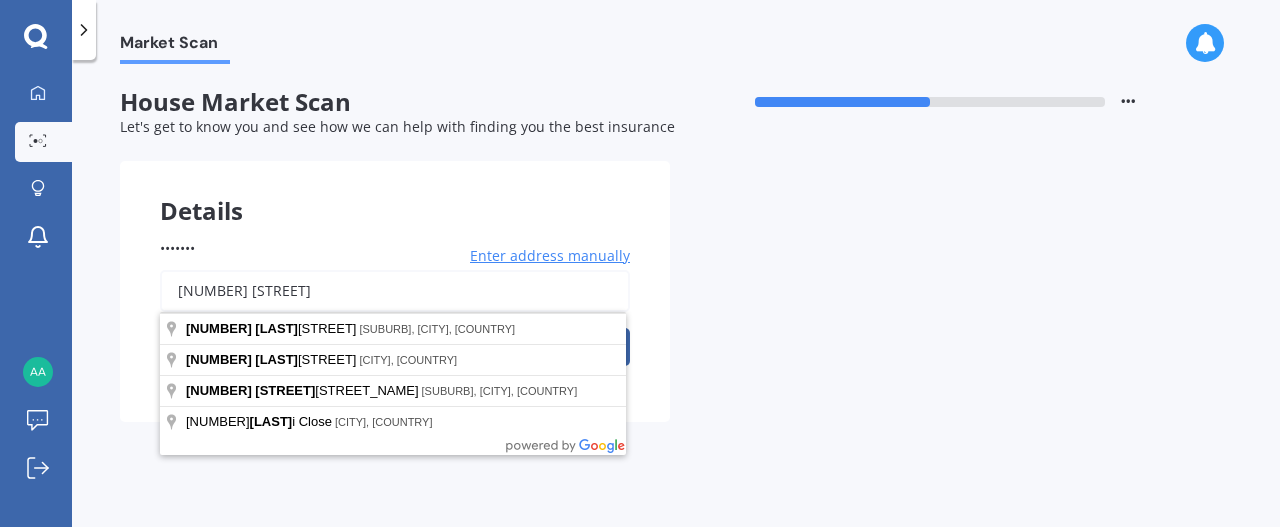 type on "[NUMBER] [STREET]" 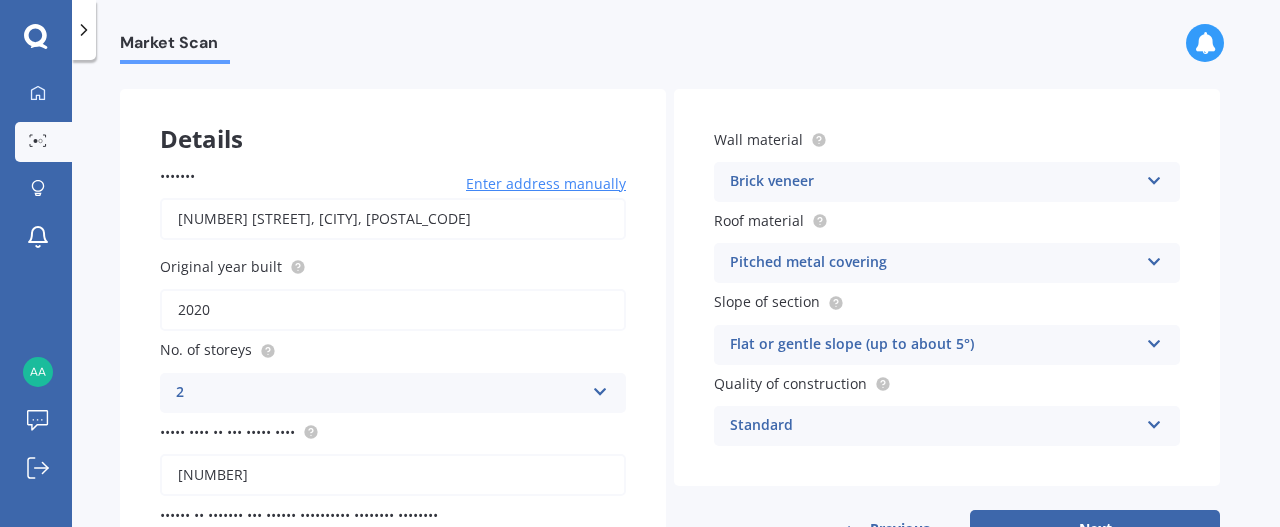 scroll, scrollTop: 80, scrollLeft: 0, axis: vertical 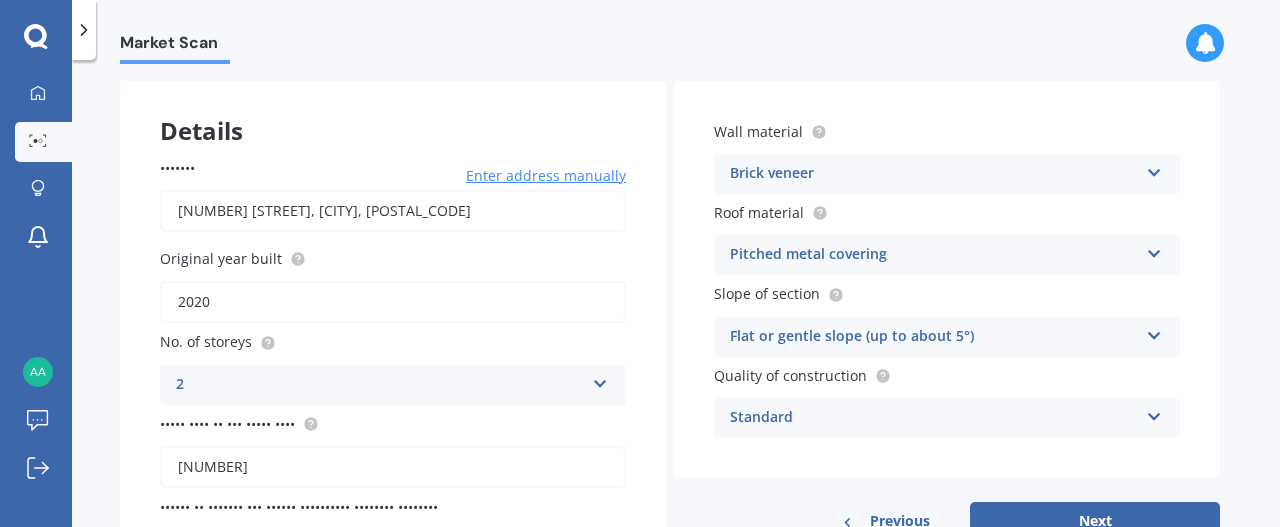 click on "Standard" at bounding box center (380, 385) 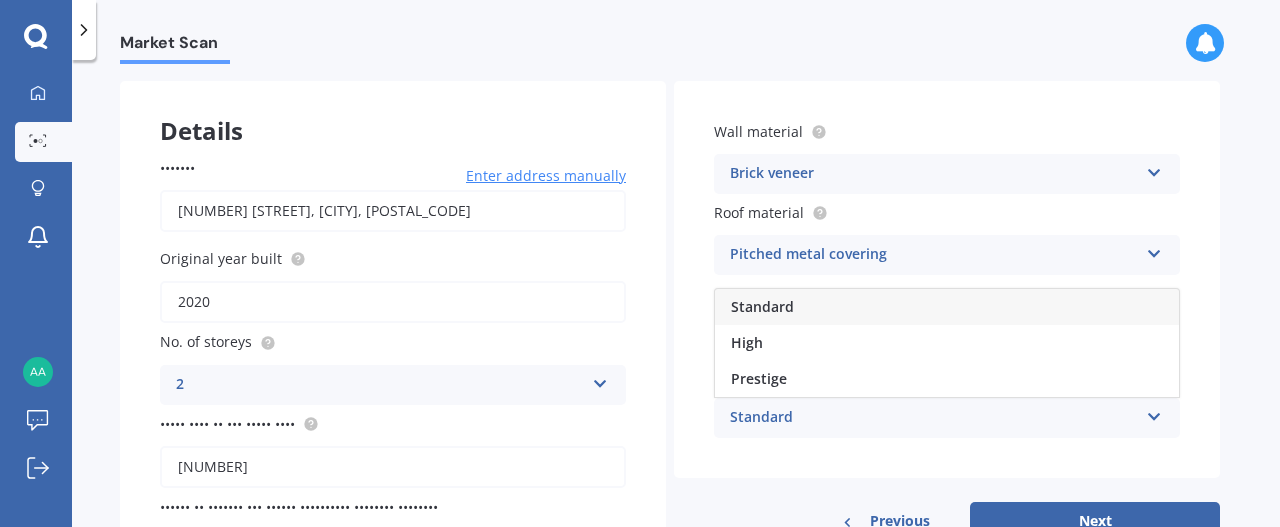 click on "Standard" at bounding box center [934, 418] 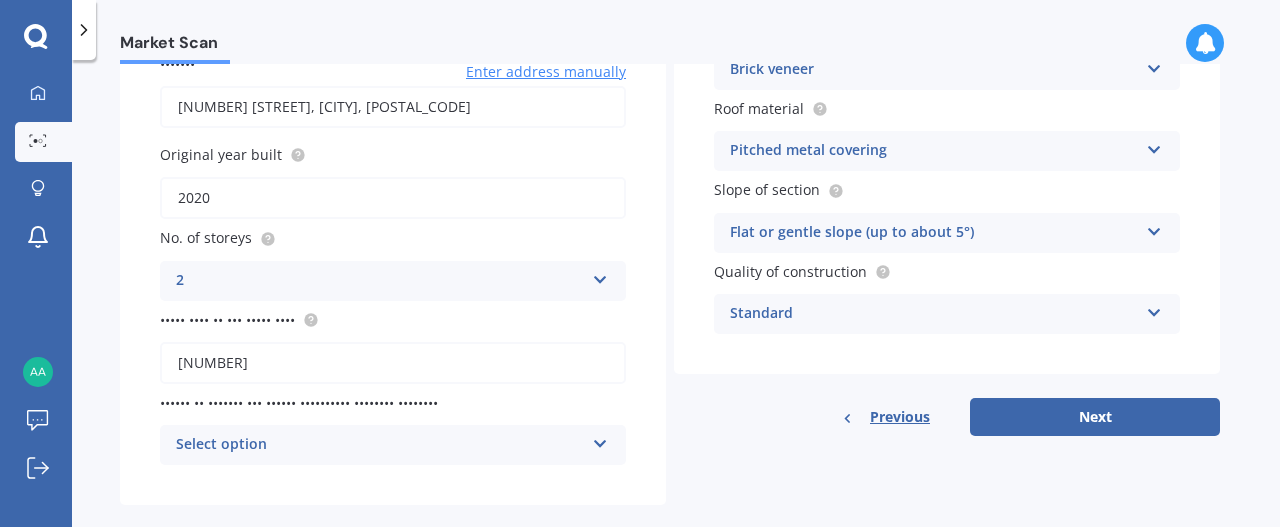 scroll, scrollTop: 215, scrollLeft: 0, axis: vertical 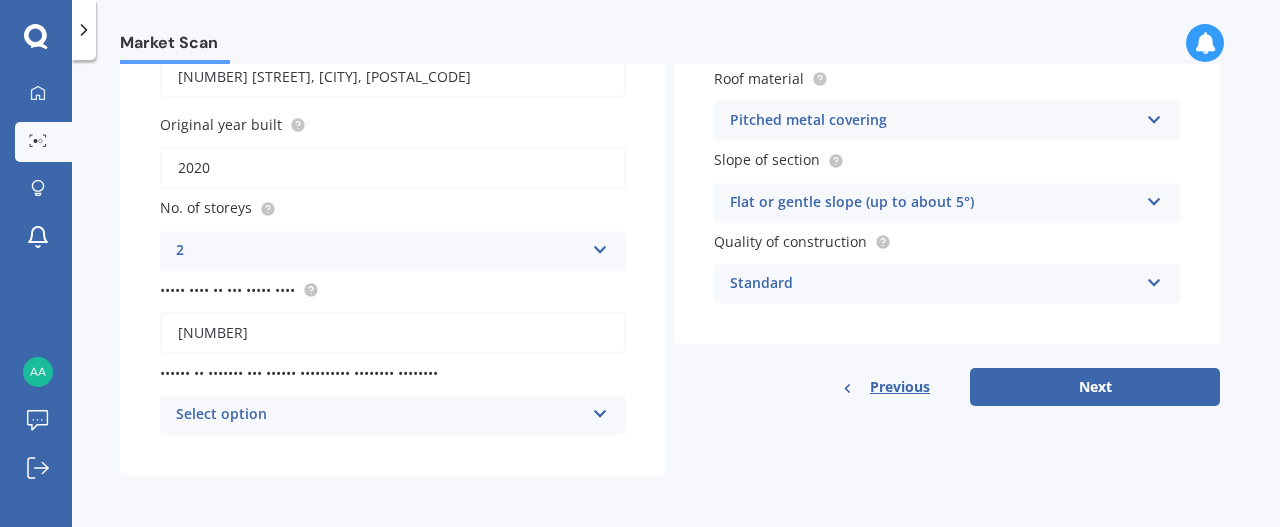 click on "Select option" at bounding box center (380, 415) 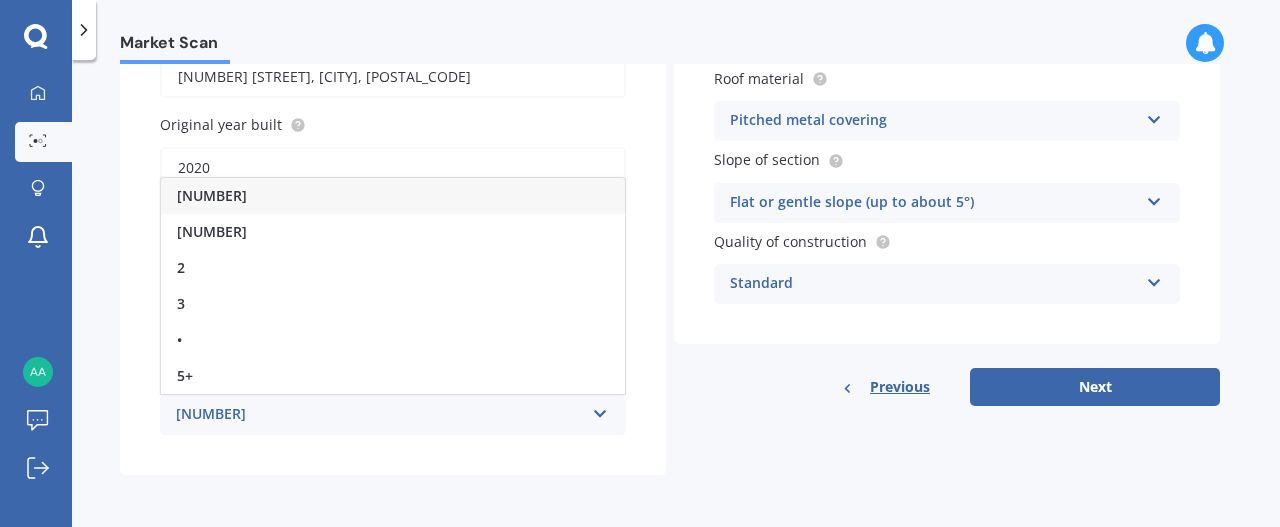 click on "[NUMBER]" at bounding box center [393, 196] 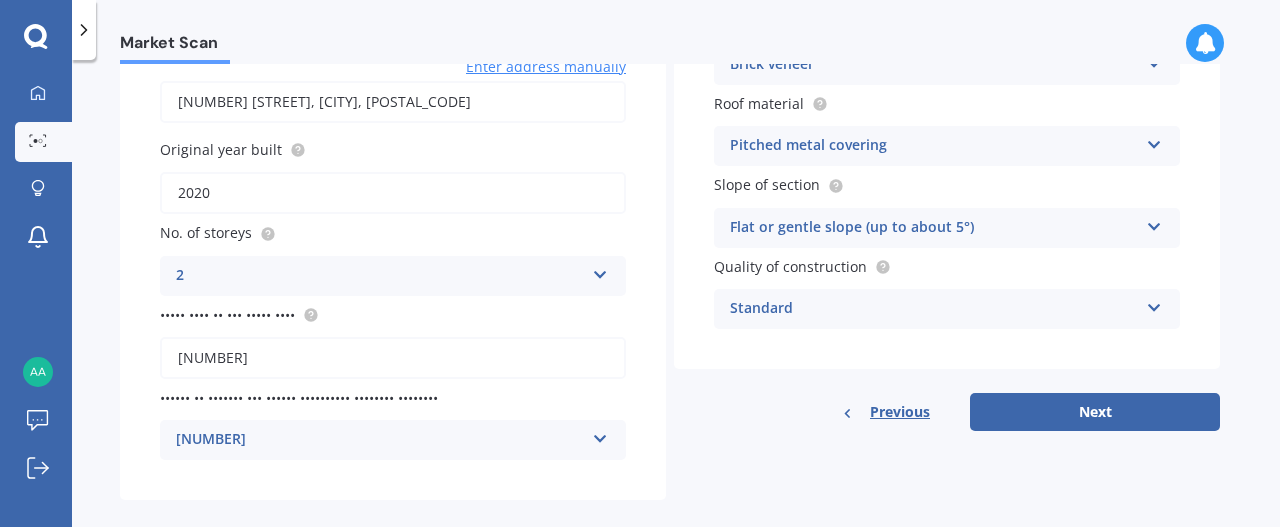 scroll, scrollTop: 215, scrollLeft: 0, axis: vertical 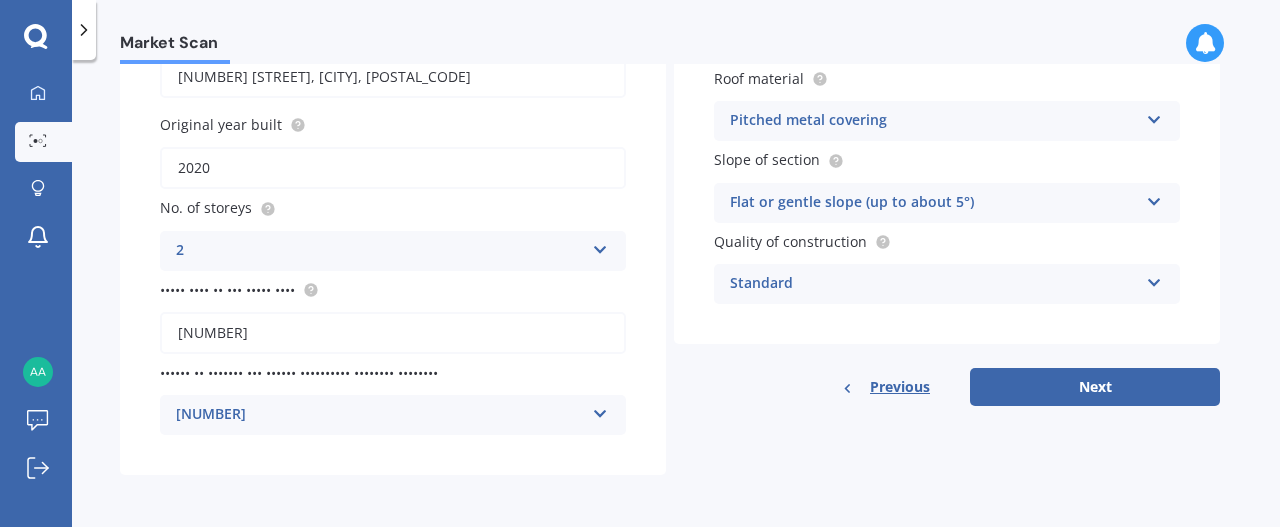 click on "Next" at bounding box center [1095, 387] 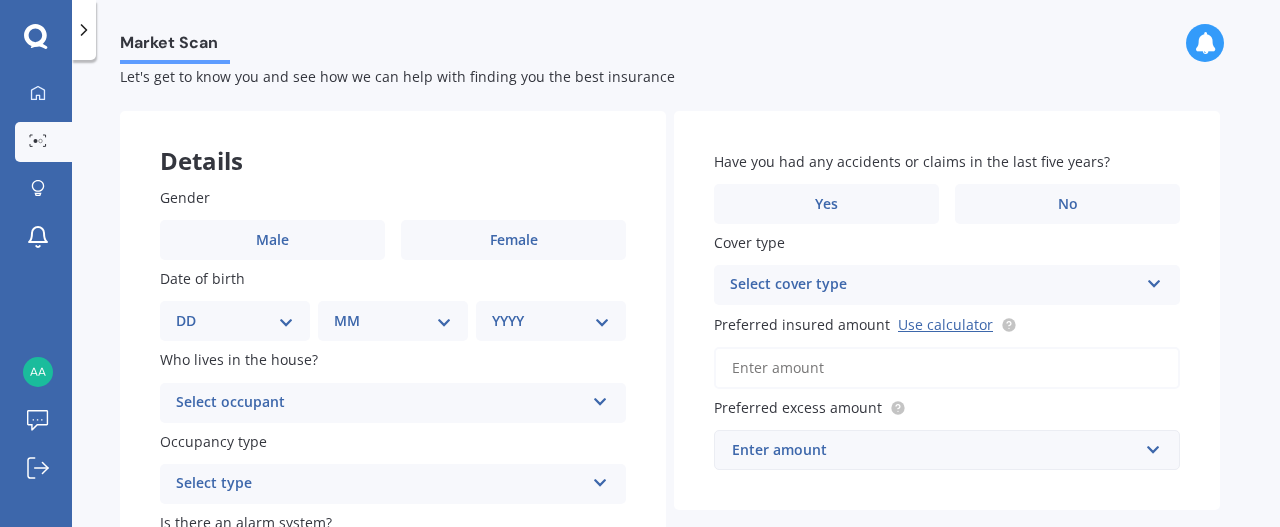 scroll, scrollTop: 0, scrollLeft: 0, axis: both 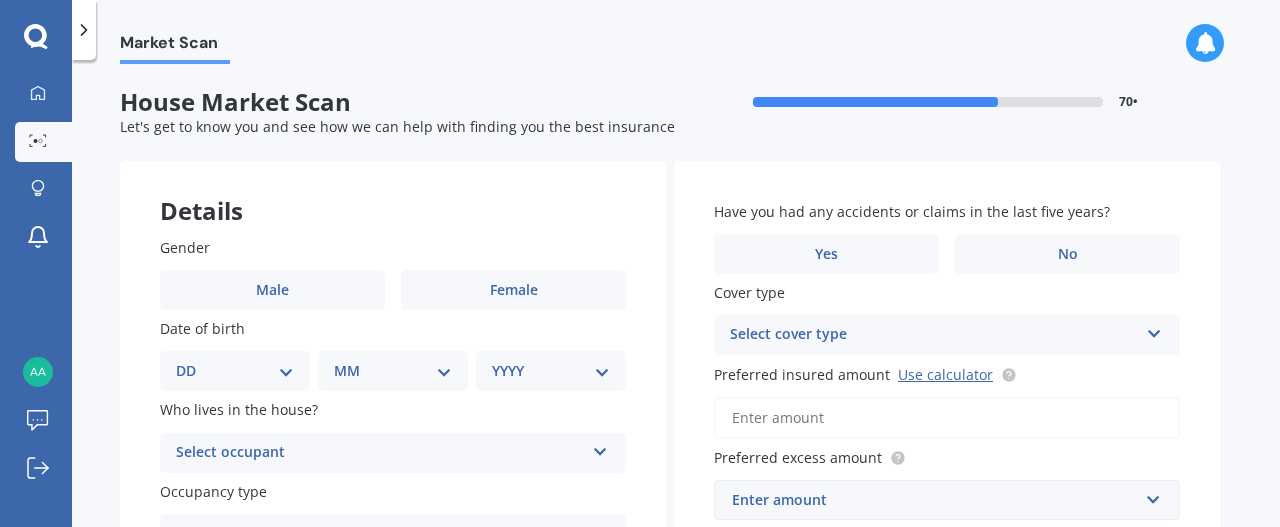 click on "Male" at bounding box center (272, 290) 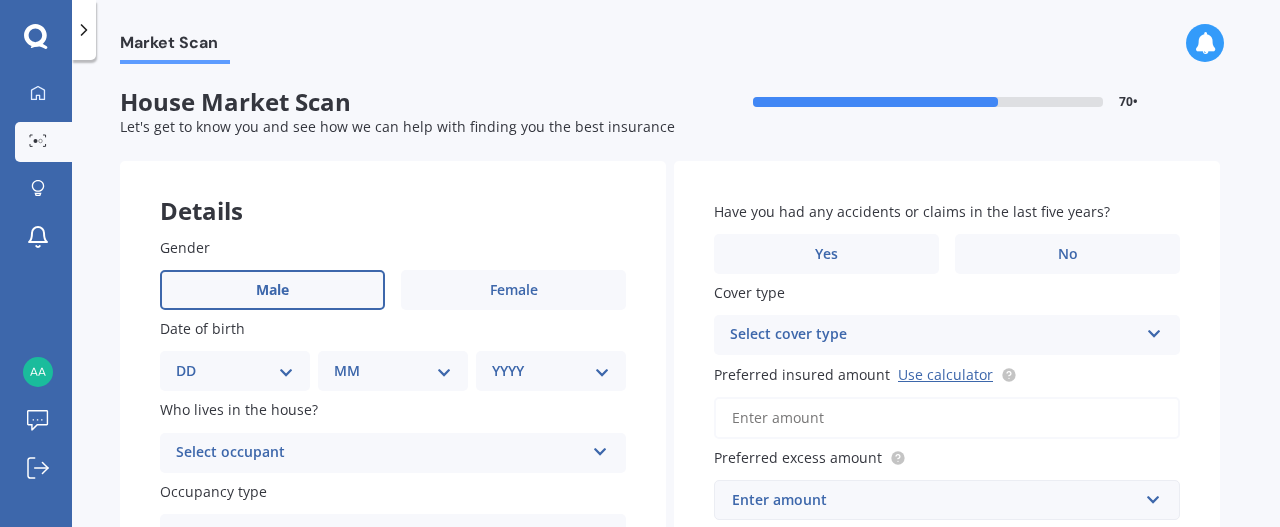 click on "DD 01 02 03 04 05 06 07 08 09 10 11 12 13 14 15 16 17 18 19 20 21 22 23 24 25 26 27 28 29 30 31" at bounding box center (235, 371) 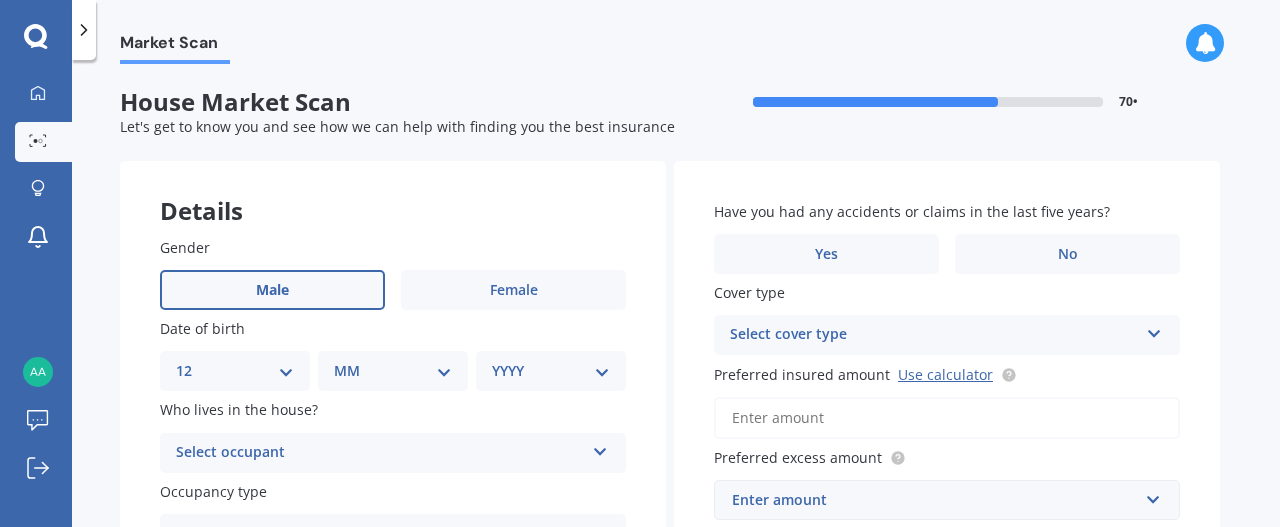 click on "DD 01 02 03 04 05 06 07 08 09 10 11 12 13 14 15 16 17 18 19 20 21 22 23 24 25 26 27 28 29 30 31" at bounding box center (235, 371) 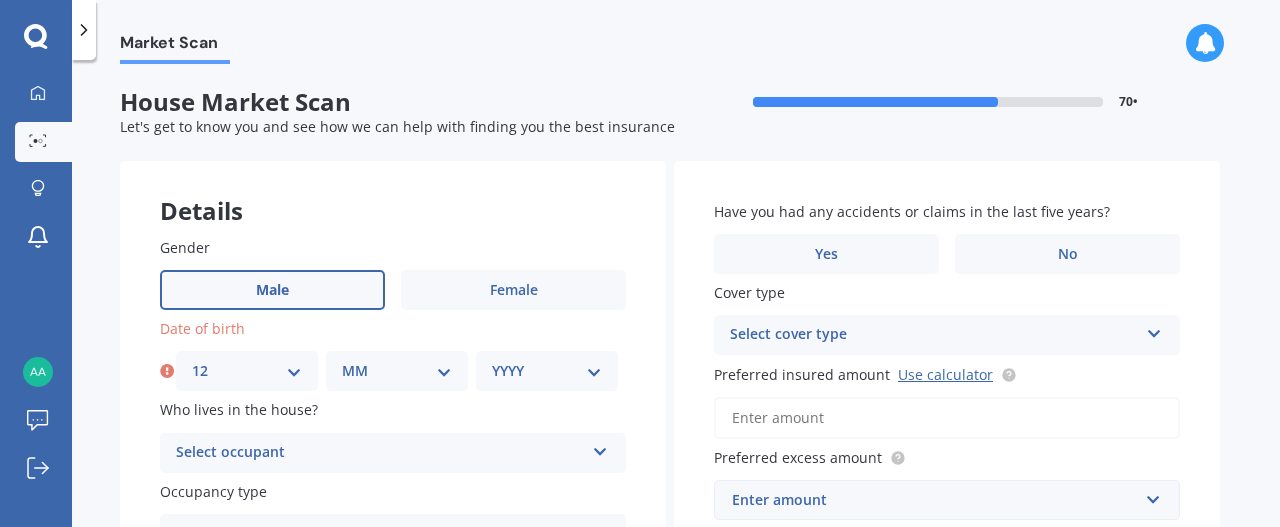 click on "MM 01 02 03 04 05 06 07 08 09 10 11 12" at bounding box center (397, 371) 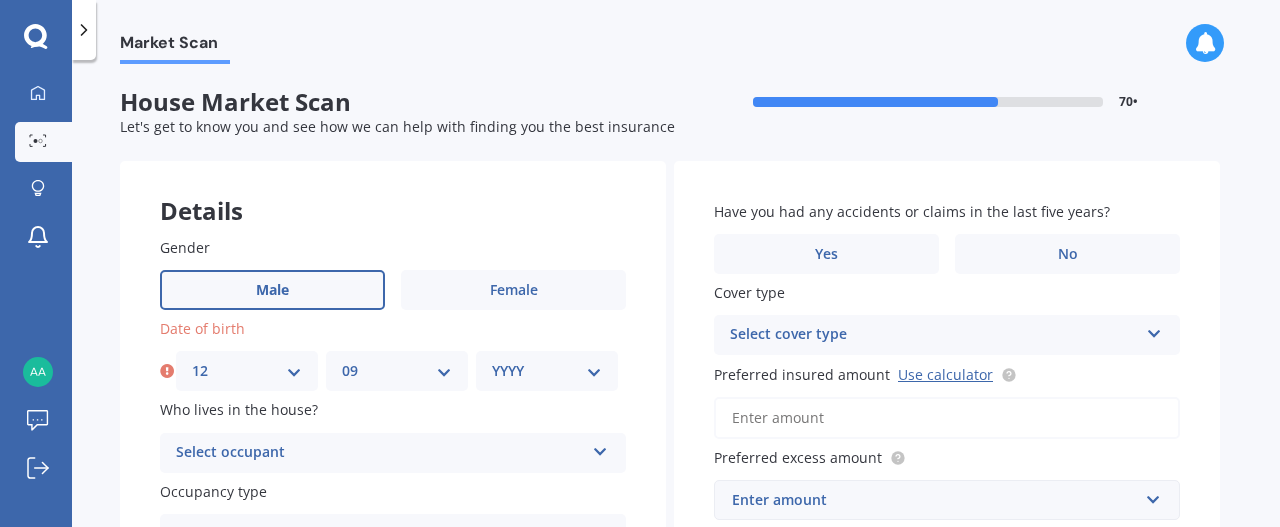 click on "MM 01 02 03 04 05 06 07 08 09 10 11 12" at bounding box center (397, 371) 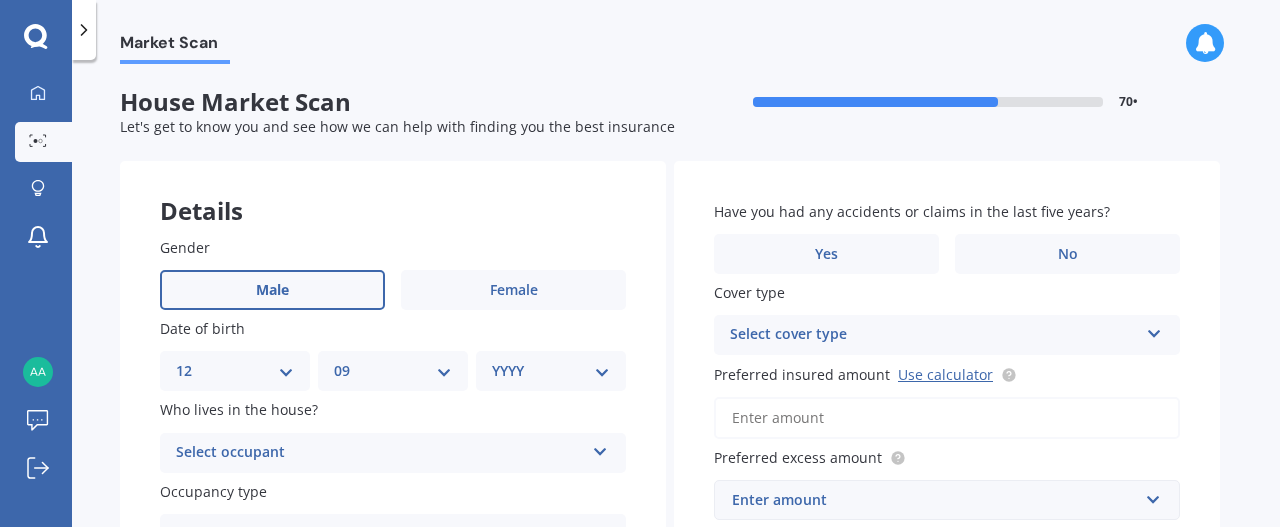click on "Select occupant" at bounding box center [380, 453] 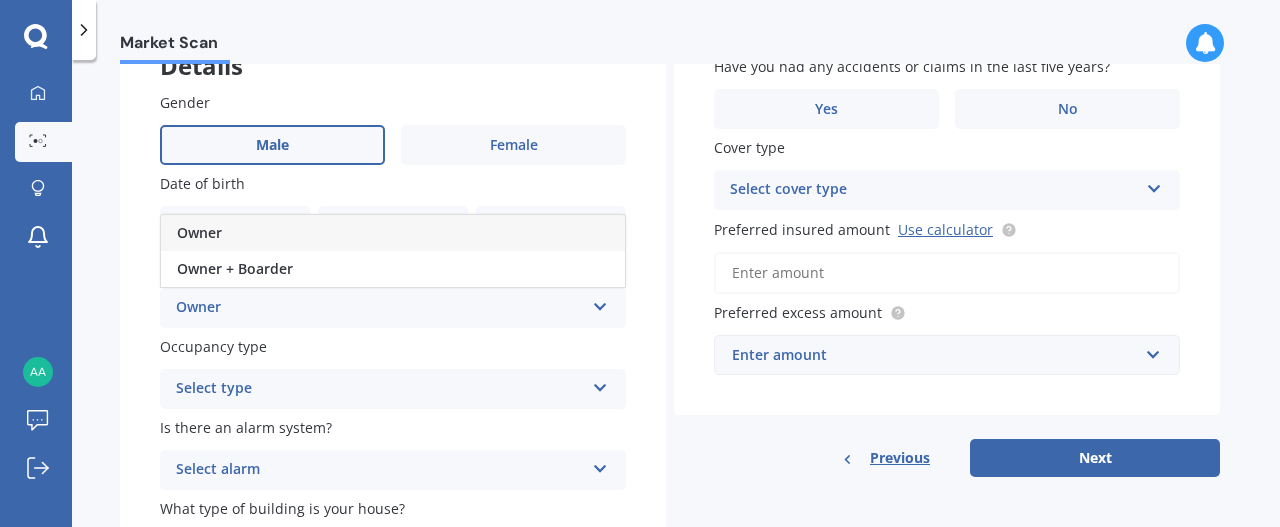 scroll, scrollTop: 146, scrollLeft: 0, axis: vertical 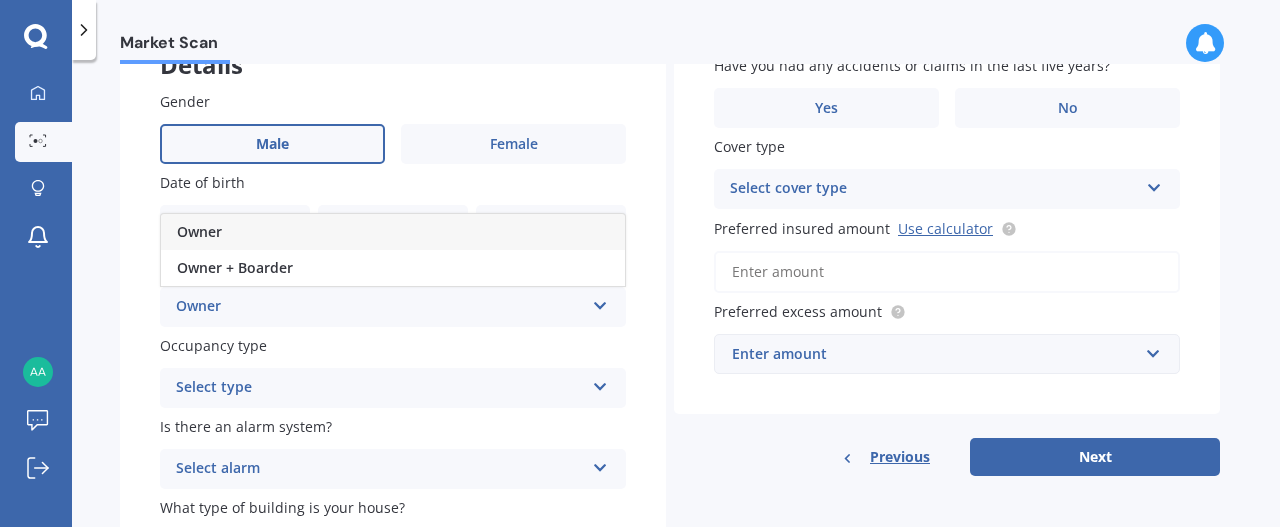 click on "Owner" at bounding box center [393, 232] 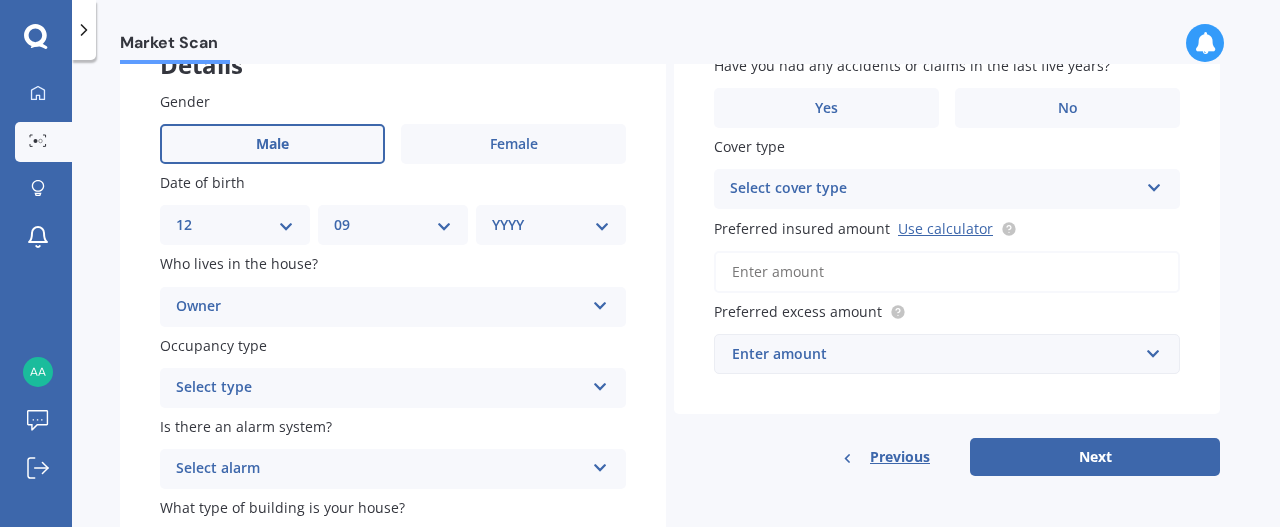 click on "Select type" at bounding box center [380, 388] 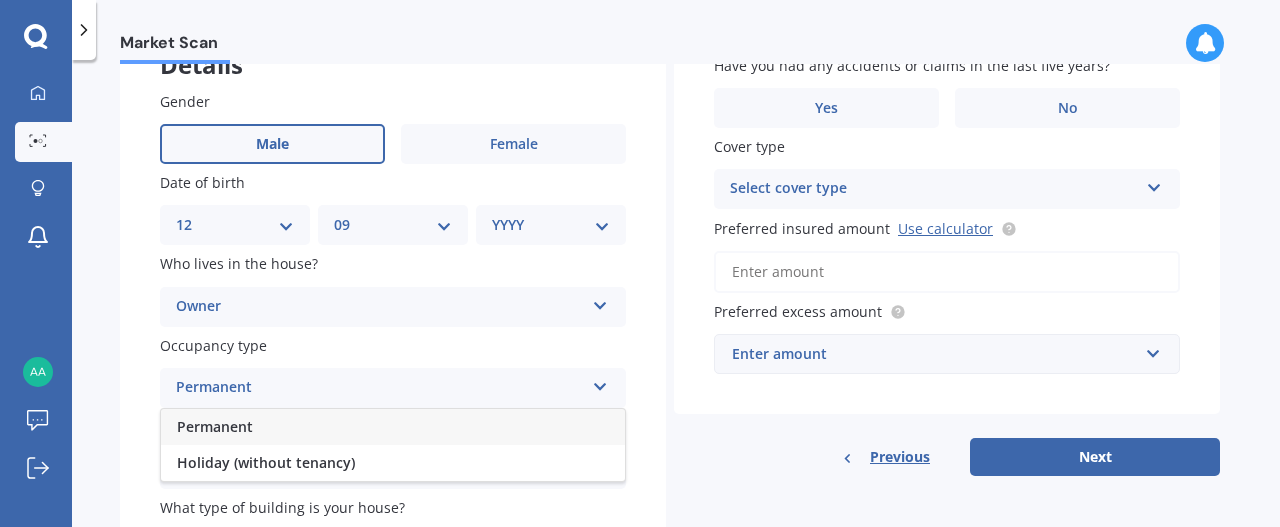 click on "Permanent" at bounding box center (393, 427) 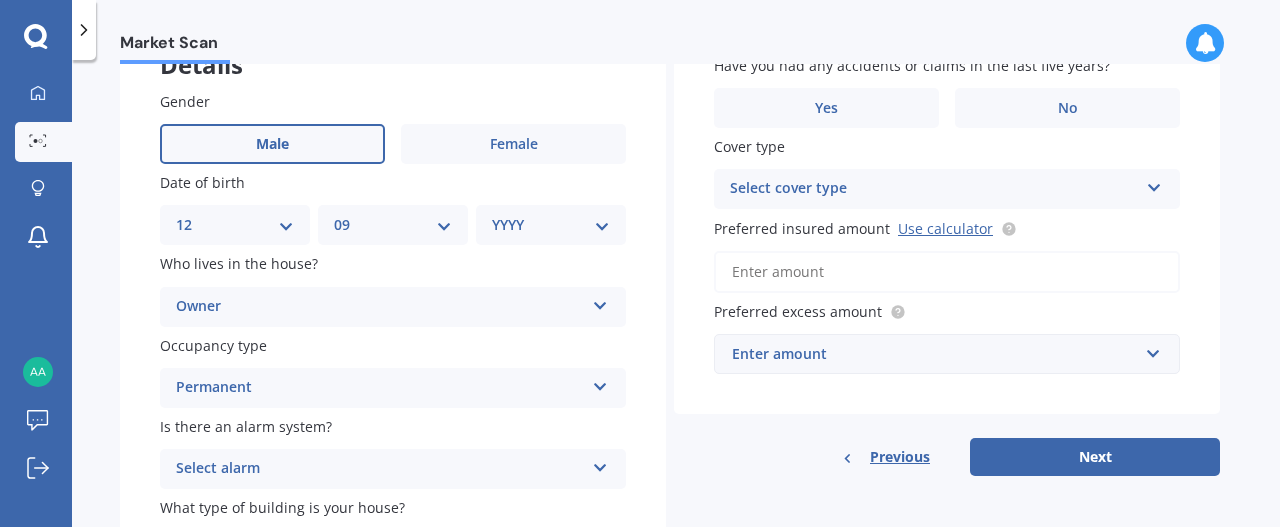 click on "Select alarm" at bounding box center (380, 469) 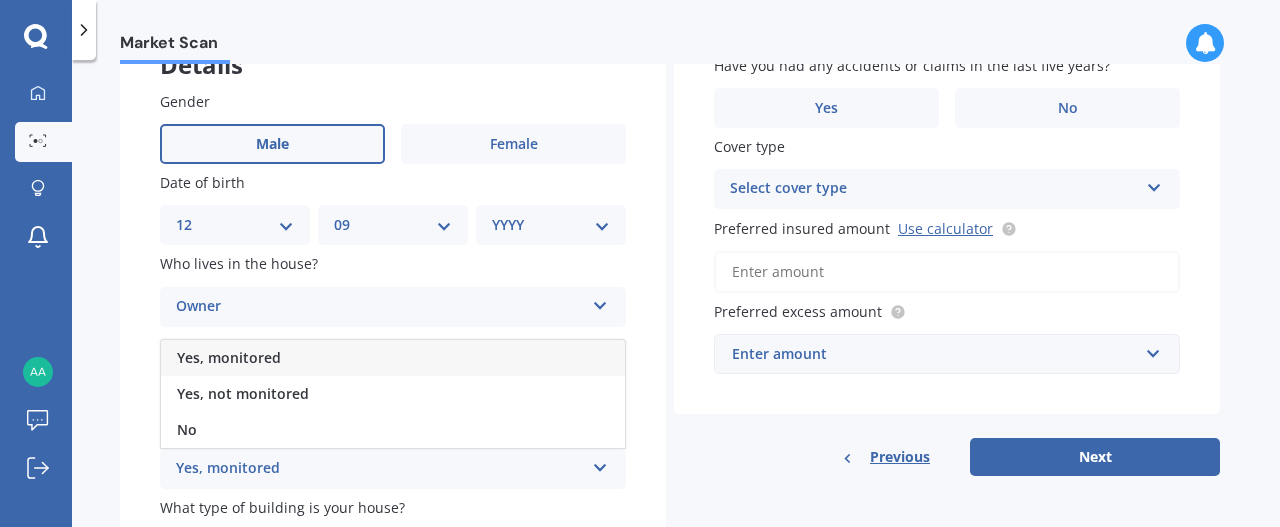 click on "Yes, not monitored" at bounding box center (229, 357) 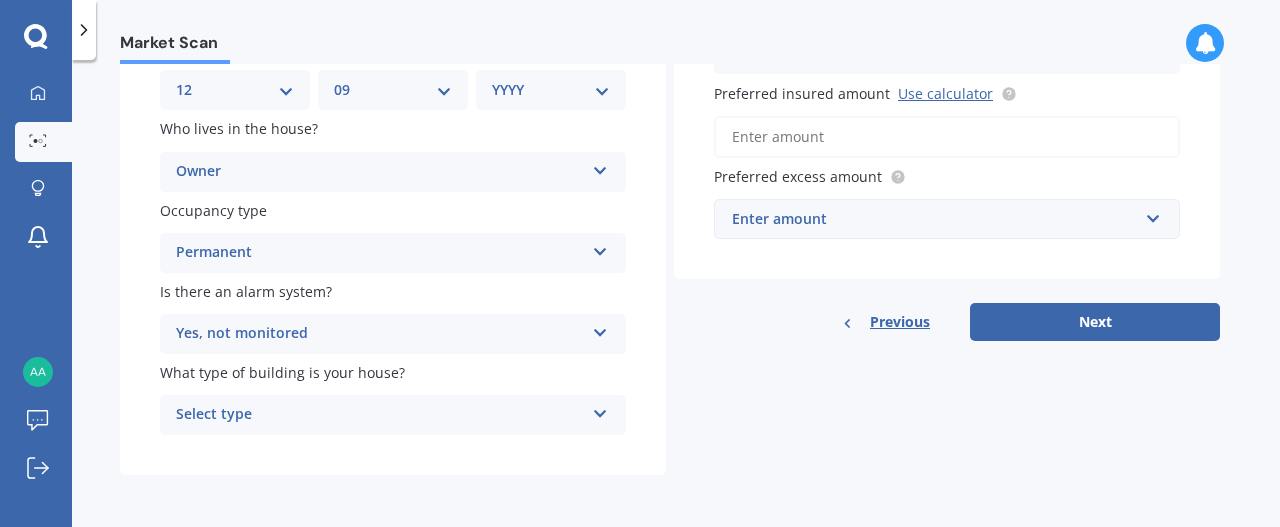scroll, scrollTop: 282, scrollLeft: 0, axis: vertical 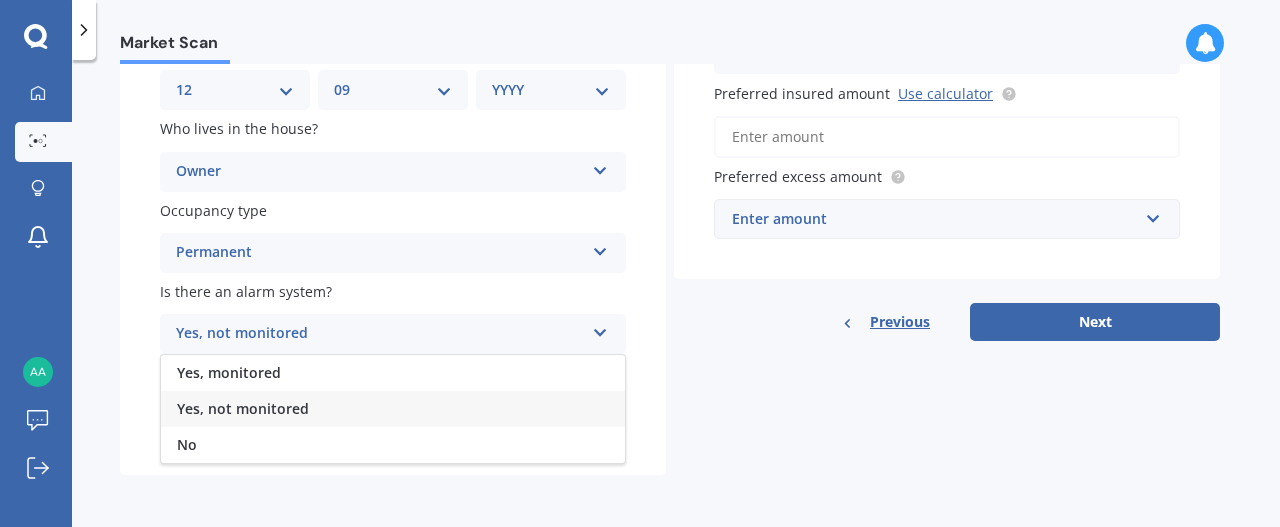 click on "Yes, monitored" at bounding box center [229, 372] 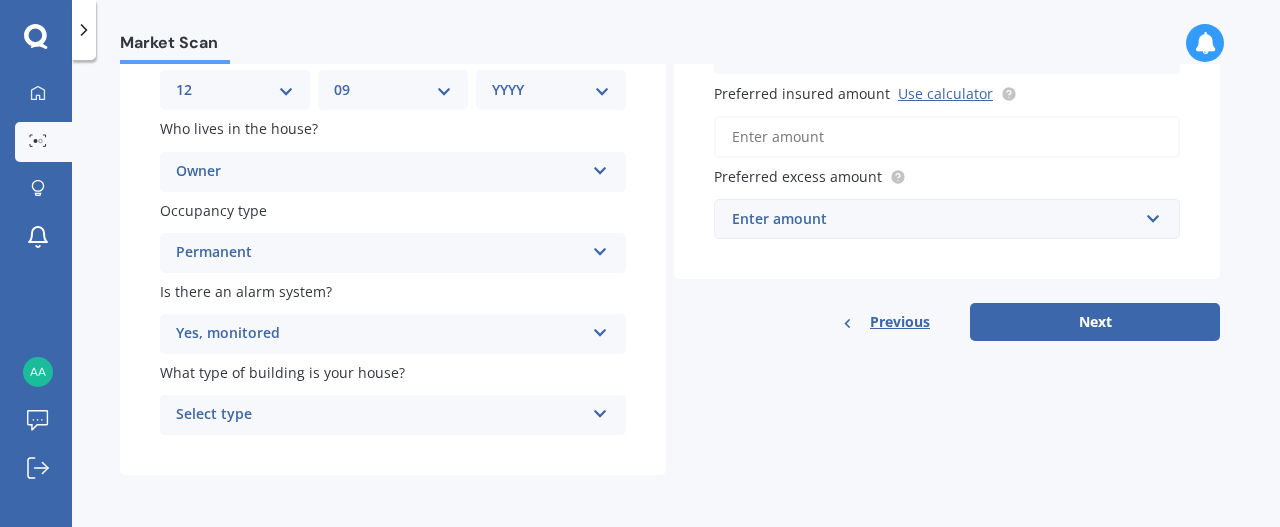 click on "Select type" at bounding box center (380, 415) 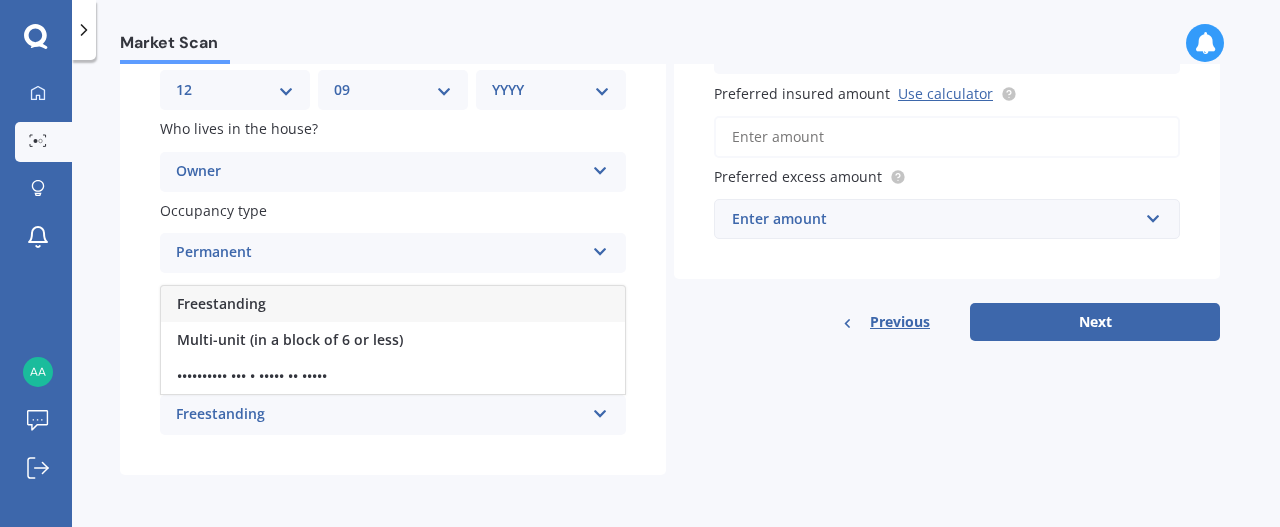 click on "Freestanding" at bounding box center [221, 303] 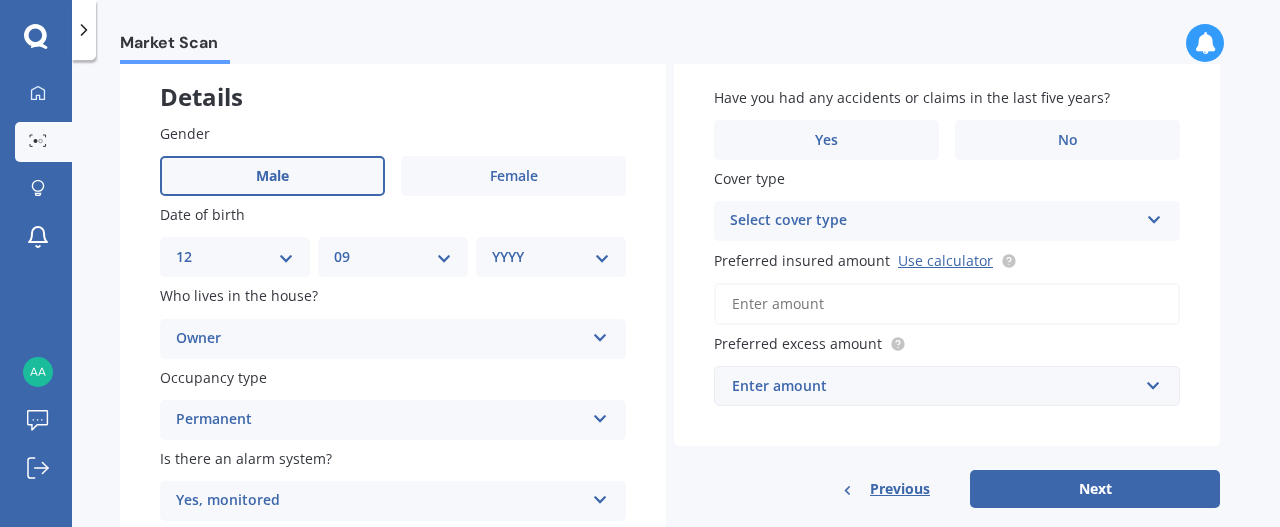 scroll, scrollTop: 16, scrollLeft: 0, axis: vertical 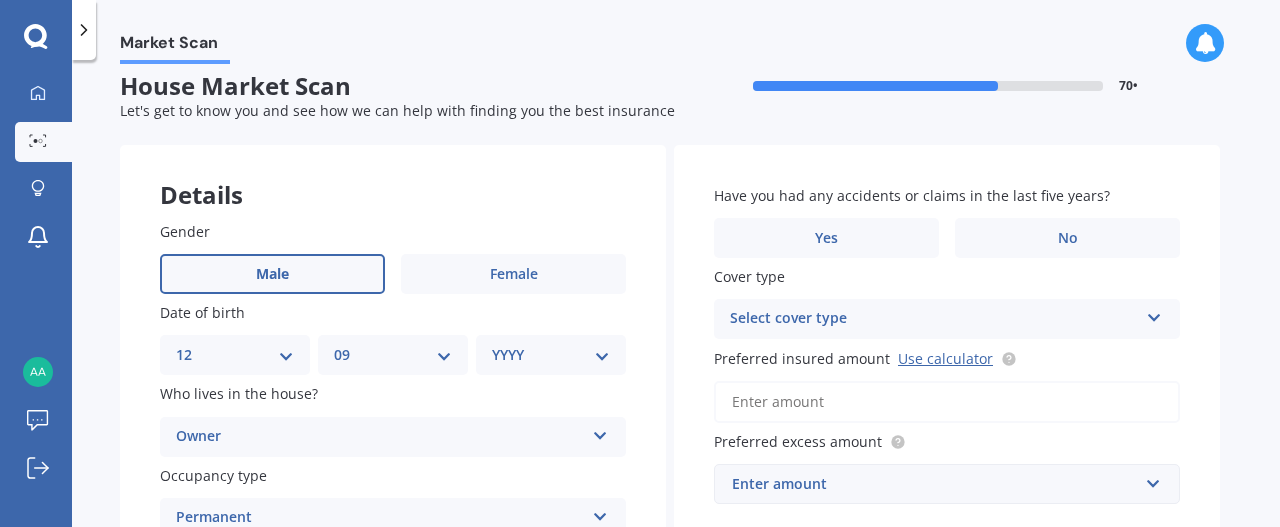 click on "No" at bounding box center [513, 274] 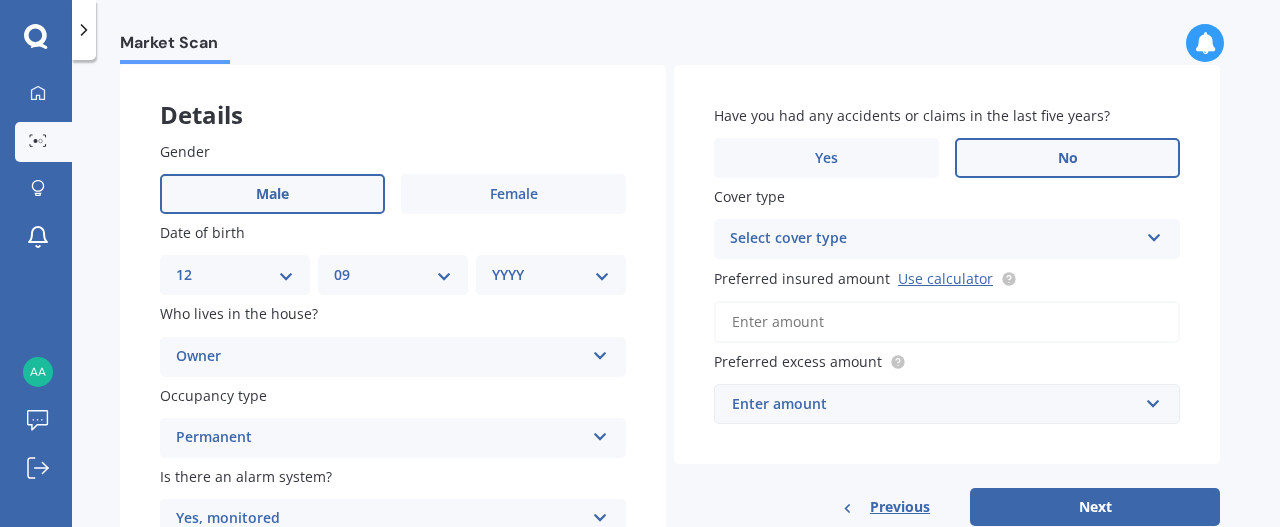 scroll, scrollTop: 98, scrollLeft: 0, axis: vertical 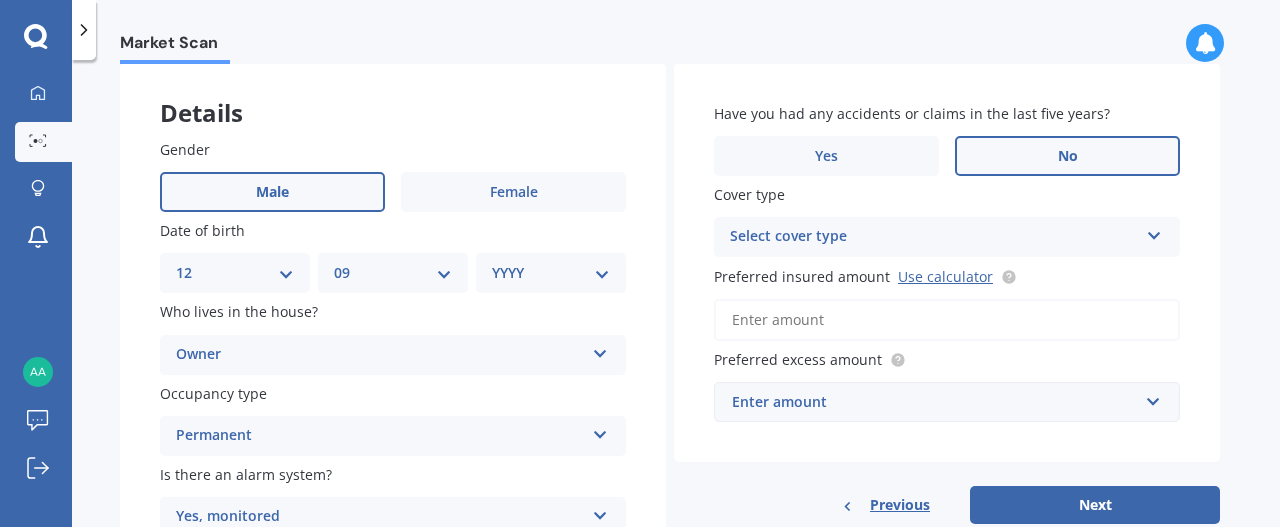 click on "Select cover type" at bounding box center [934, 237] 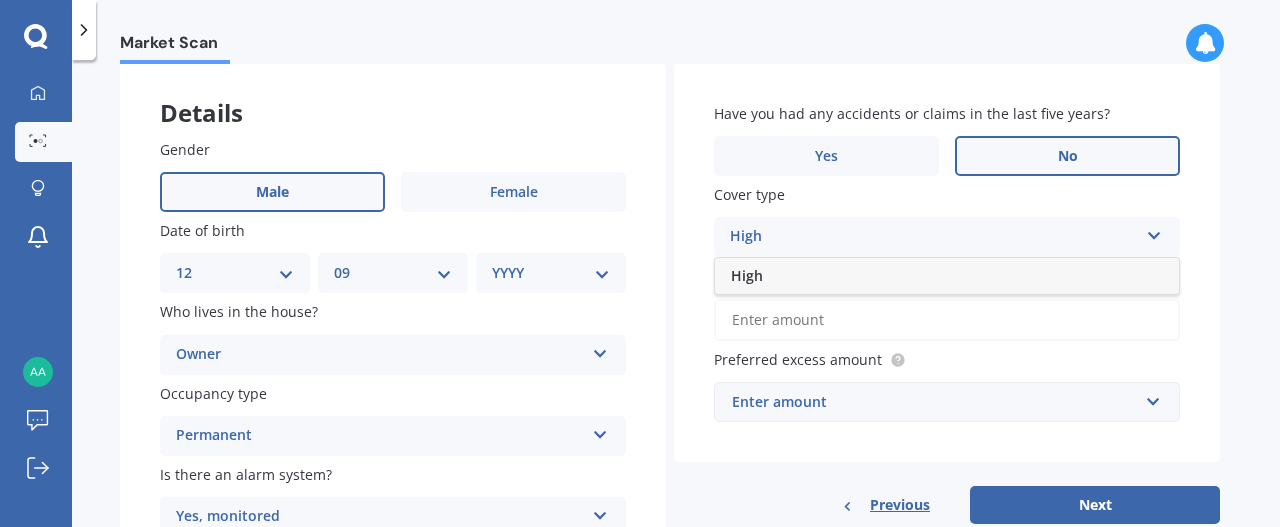 click on "High" at bounding box center (947, 276) 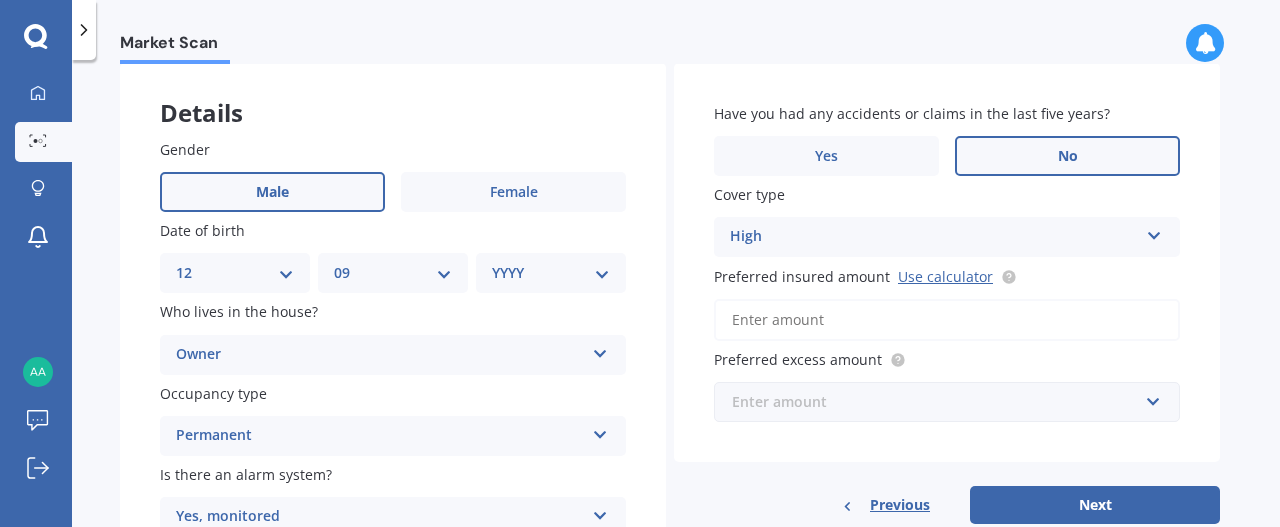 click at bounding box center (940, 402) 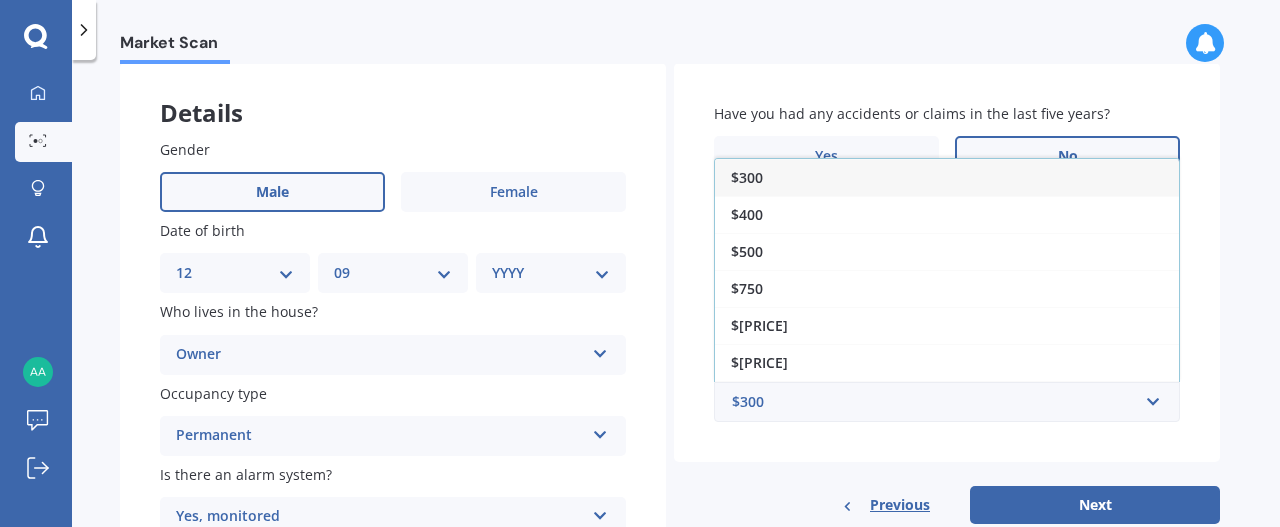 click on "Have you had any accidents or claims in the last five years? Yes No Cover type High High Preferred insured amount Use calculator Preferred excess amount $300 $300 $400 $500 $750 $1,000 $2,000 $2,500 Previous Next" at bounding box center (947, 293) 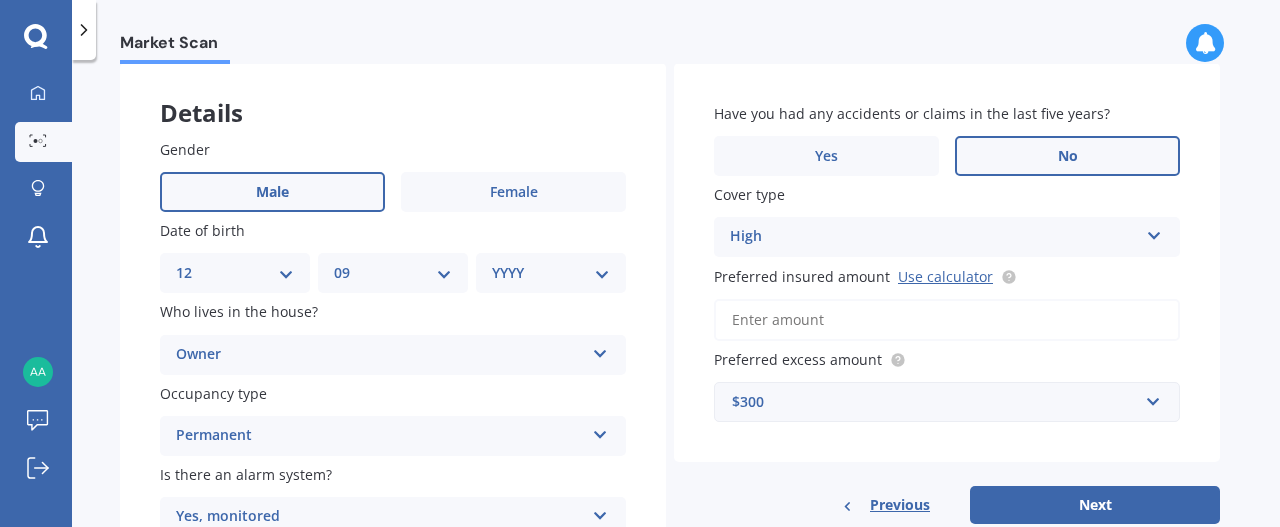 click on "Use calculator" at bounding box center [945, 276] 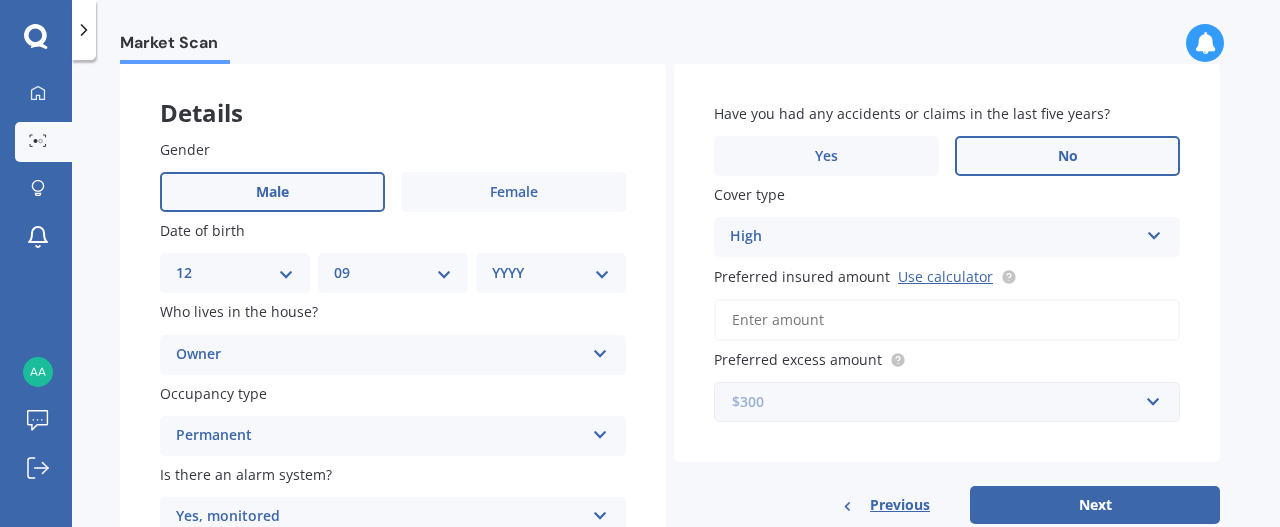 click at bounding box center (940, 402) 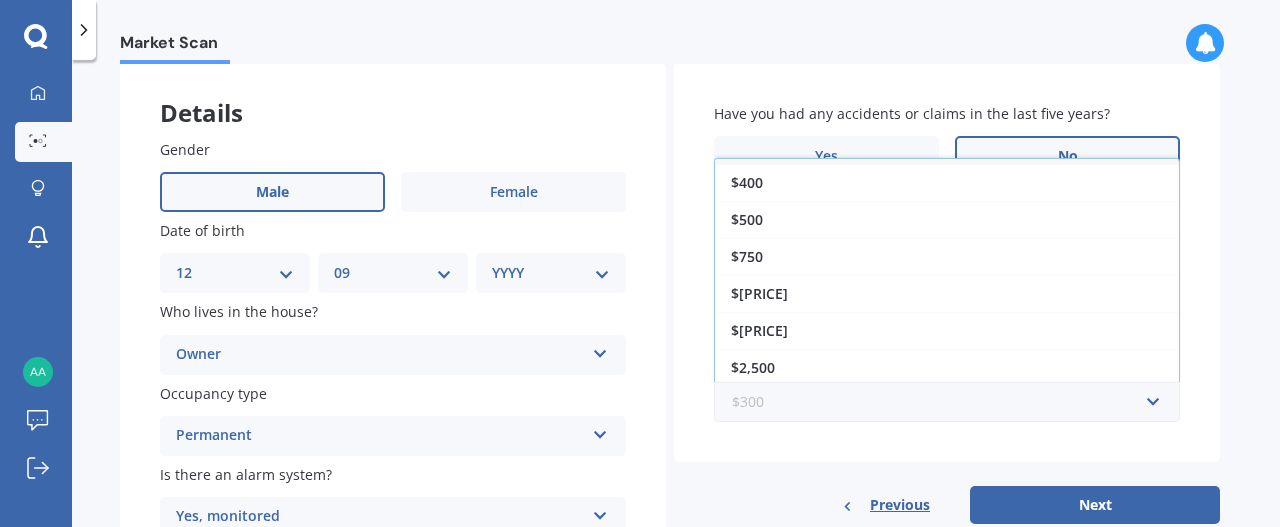 scroll, scrollTop: 0, scrollLeft: 0, axis: both 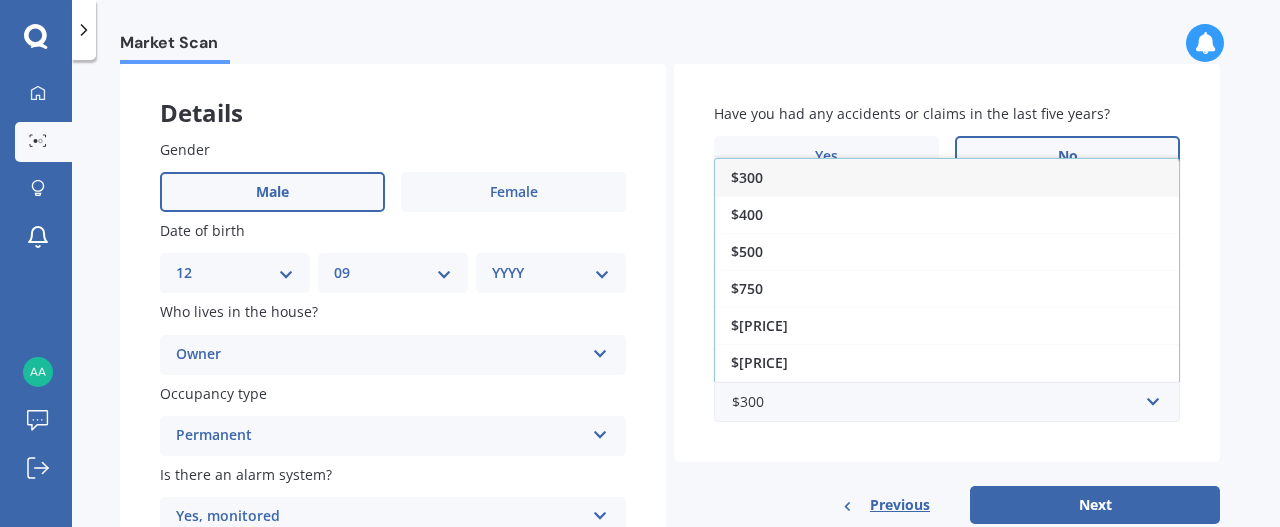 click on "$[PRICE]" at bounding box center (747, 177) 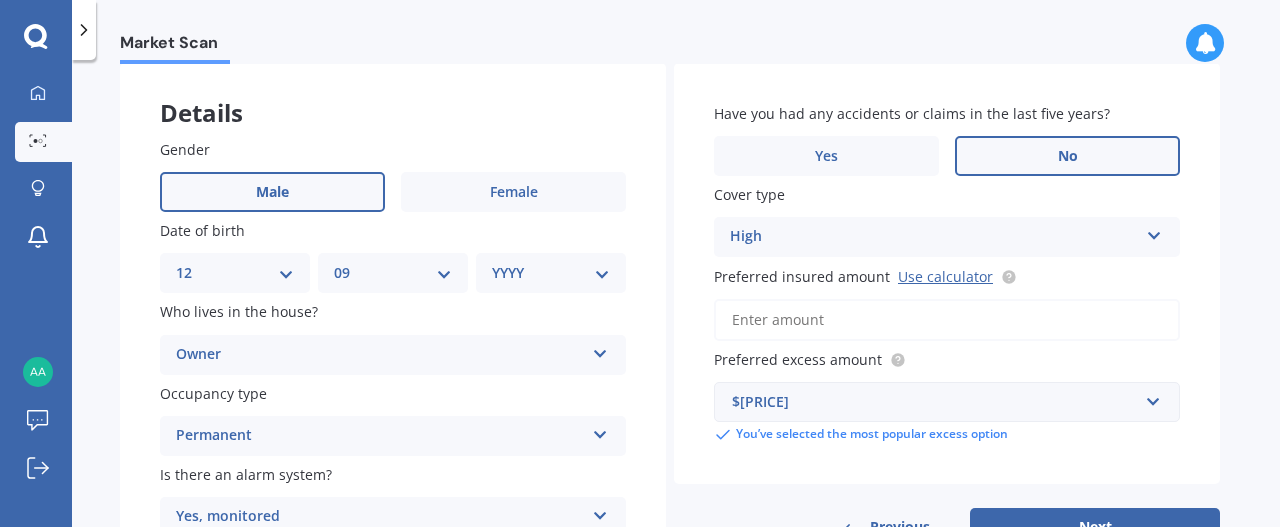 click on "Preferred insured amount Use calculator" at bounding box center [947, 320] 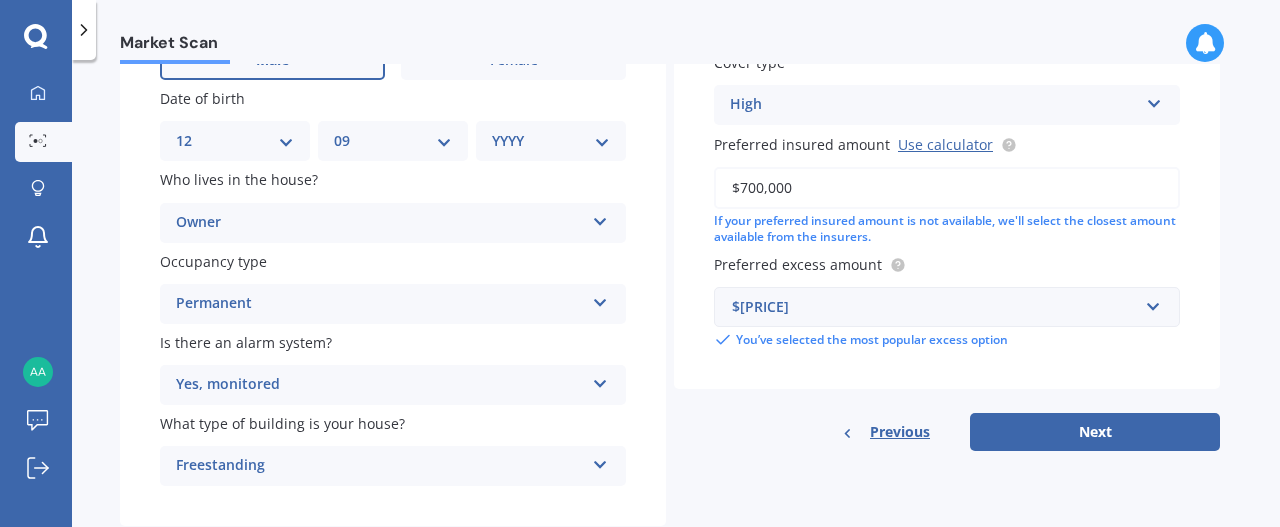 scroll, scrollTop: 228, scrollLeft: 0, axis: vertical 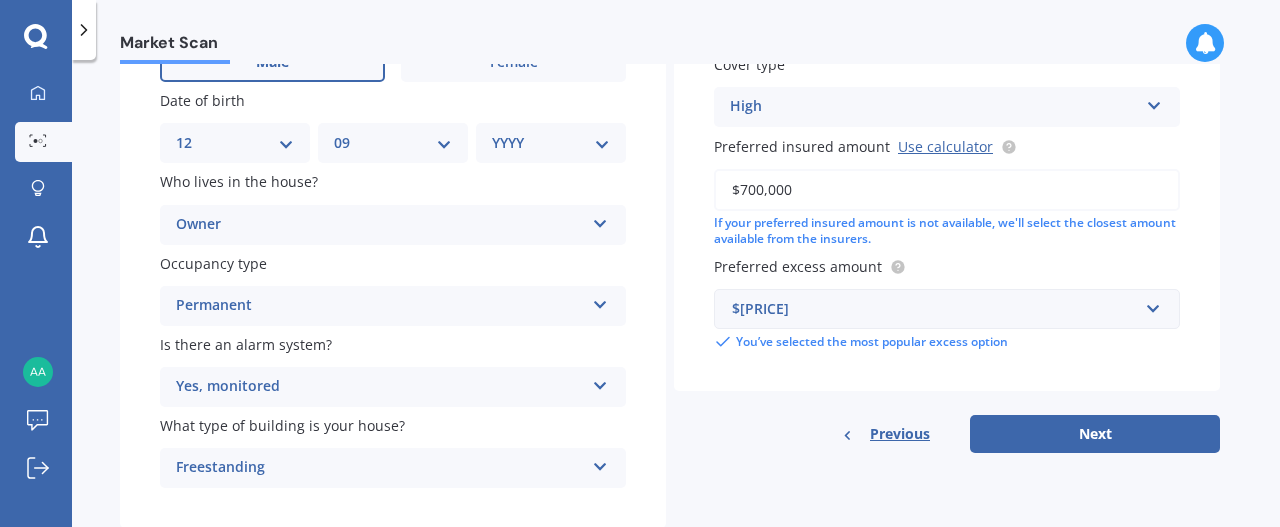 type on "$700,000" 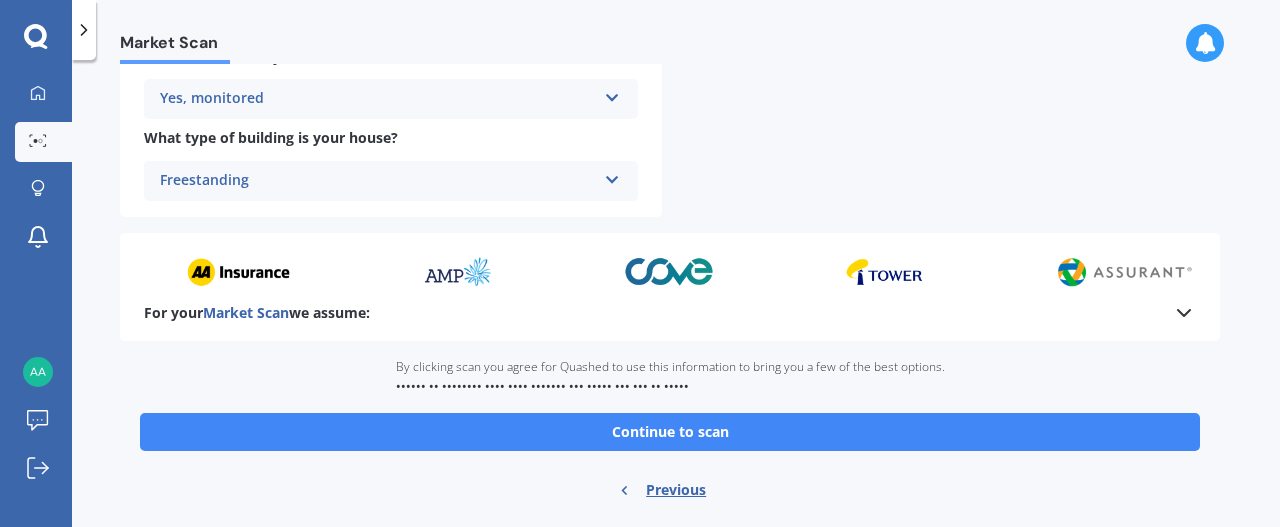 scroll, scrollTop: 916, scrollLeft: 0, axis: vertical 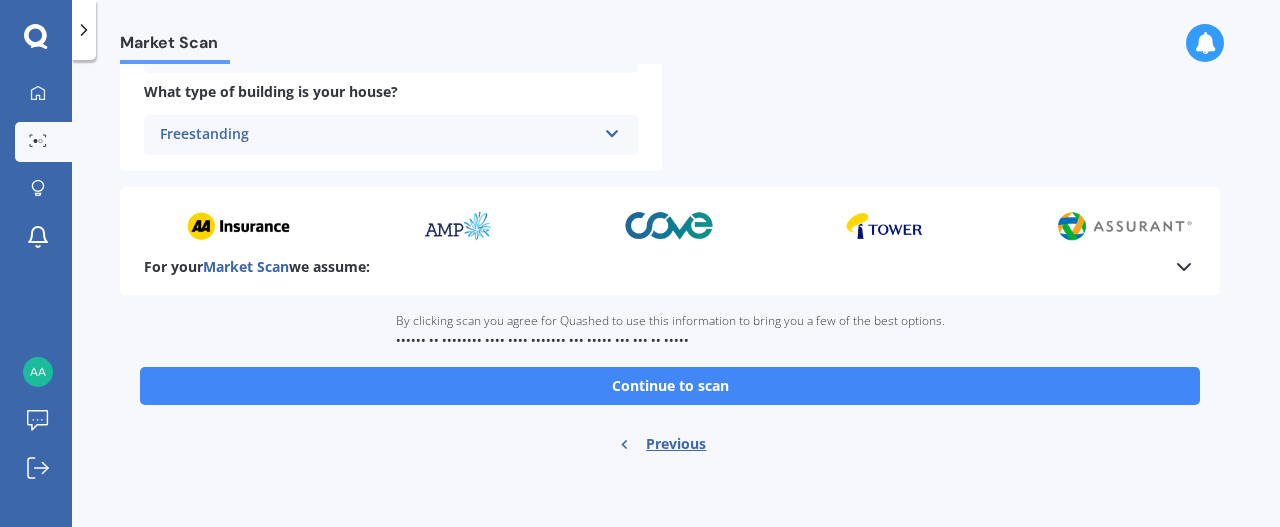 click on "Continue to scan" at bounding box center [670, 386] 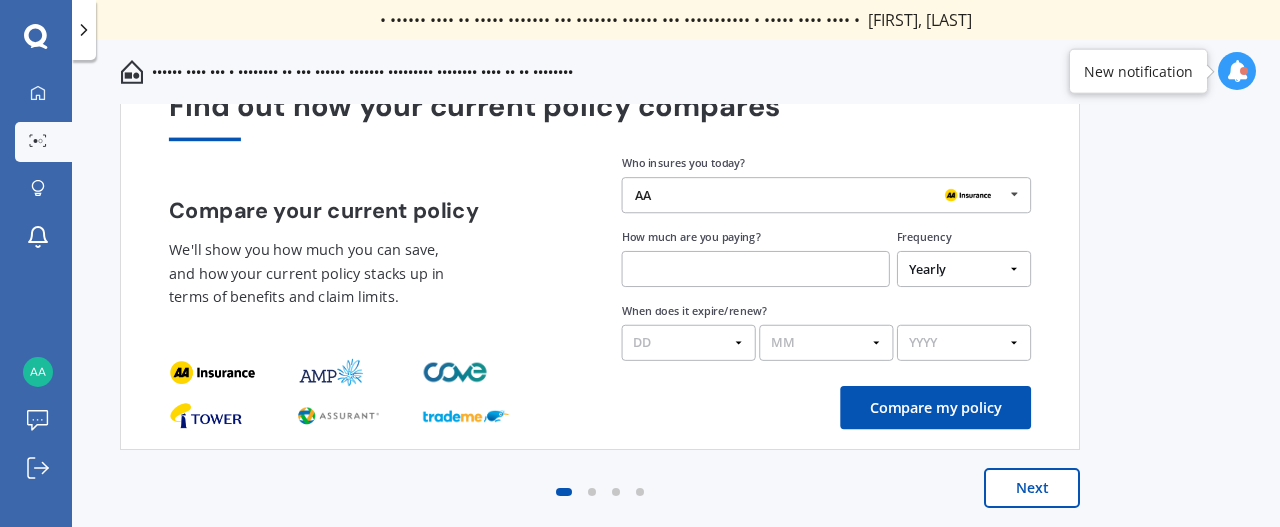 scroll, scrollTop: 118, scrollLeft: 0, axis: vertical 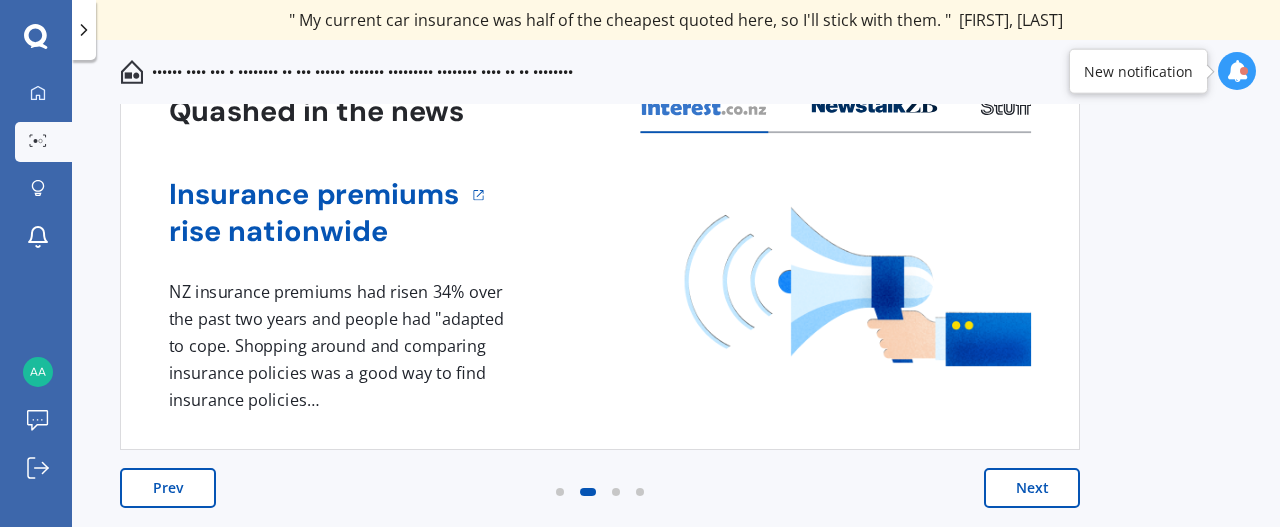 click on "Next" at bounding box center [1032, 488] 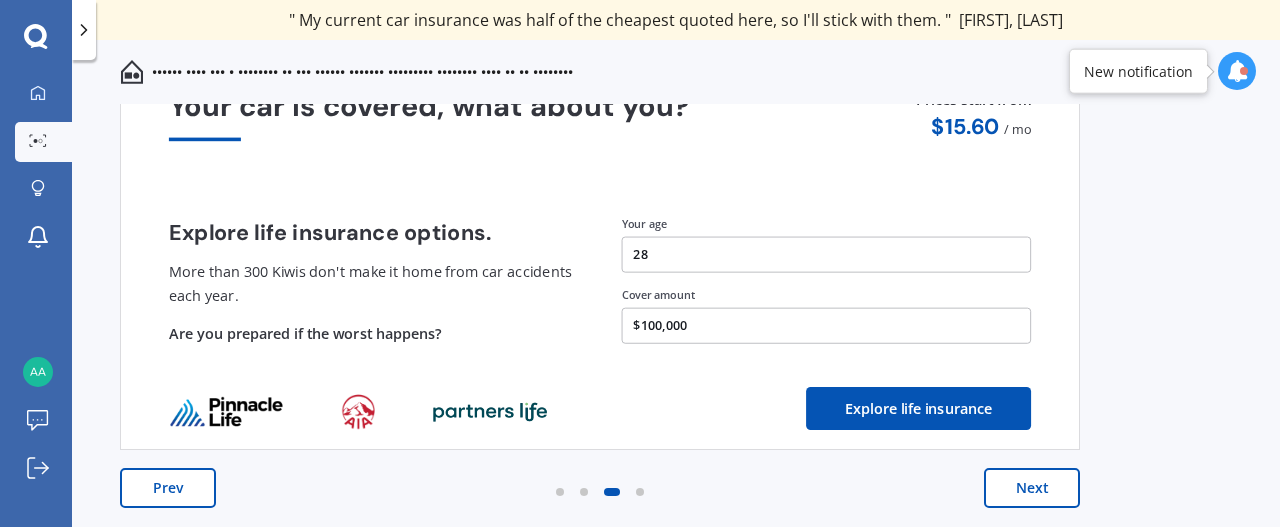 scroll, scrollTop: 118, scrollLeft: 0, axis: vertical 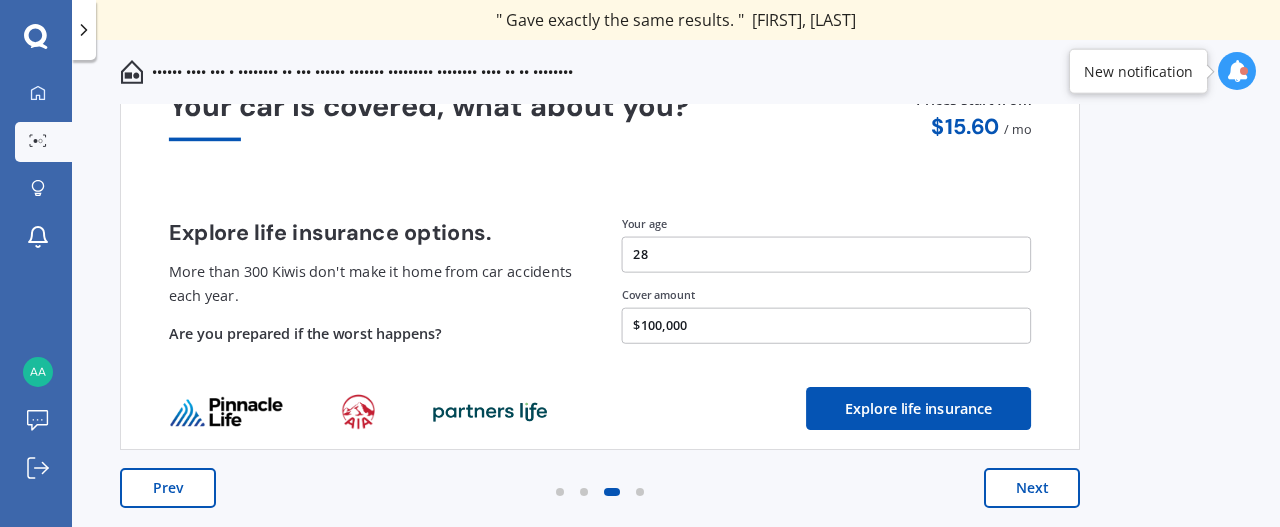 click on "Next" at bounding box center (1032, 488) 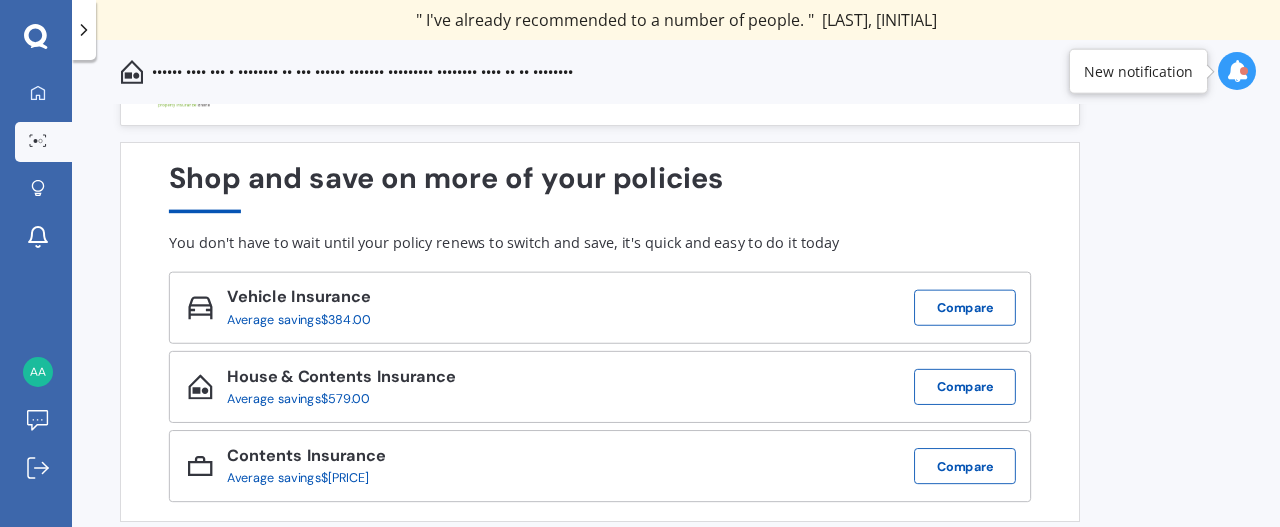 scroll, scrollTop: 118, scrollLeft: 0, axis: vertical 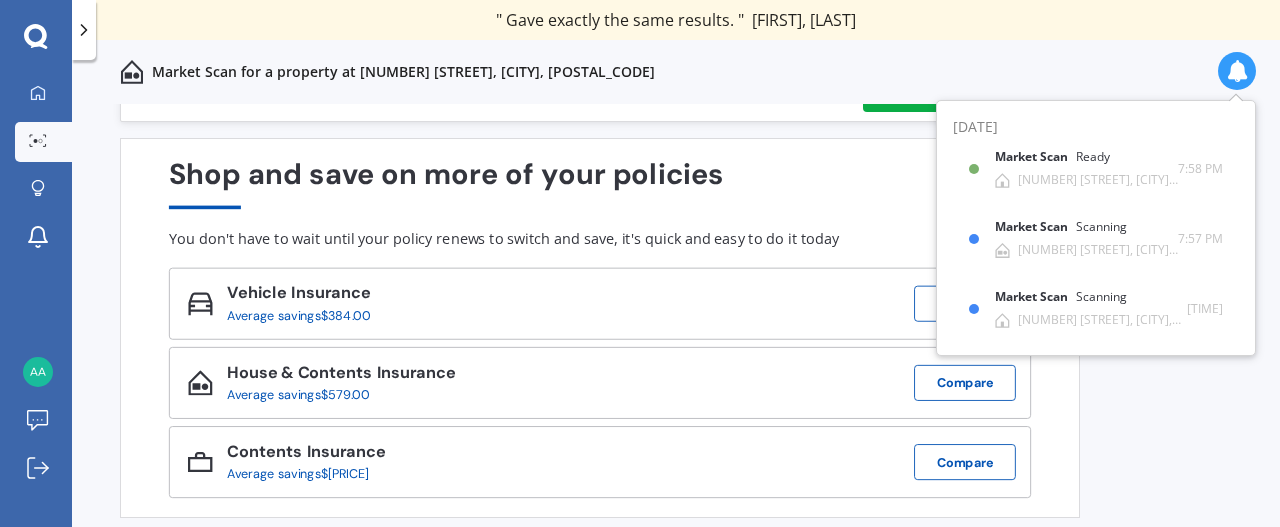 click on "Previous 60,000+ [NATIONALITY] have signed up to shop and save on insurance with us " Helpful tool, just that my current insurance is cheaper. " [LAST], [INITIAL] " I have already recommended Quashed to many family and friends. This is fantastic. Thank you. " [LAST], [INITIAL] " A very useful tool and is easy to use. Highly recommended! " [LAST], [INITIAL] " Useful tool to check whether our current prices are competitive - which they are. " [LAST], [INITIAL] " My current car insurance was half of the cheapest quoted here, so I'll stick with them. " [LAST], [INITIAL] " Gave exactly the same results. " [LAST], [INITIAL] " It's pretty accurate. Good service. " [LAST], [INITIAL] " That was very helpful as it provided all the details required to make the necessary decision. " [LAST], [INITIAL] " I've already recommended to a number of people. " [LAST], [INITIAL] " Good to know my existing cover is so good! " [LAST], [INITIAL] " Excellent site! I saved $300 off my existing policy. " [LAST], [INITIAL] " Great stuff team! first time using it, and it was very clear and concise. " [LAST], [INITIAL] Next View my quotes AA AA 1" at bounding box center (676, 337) 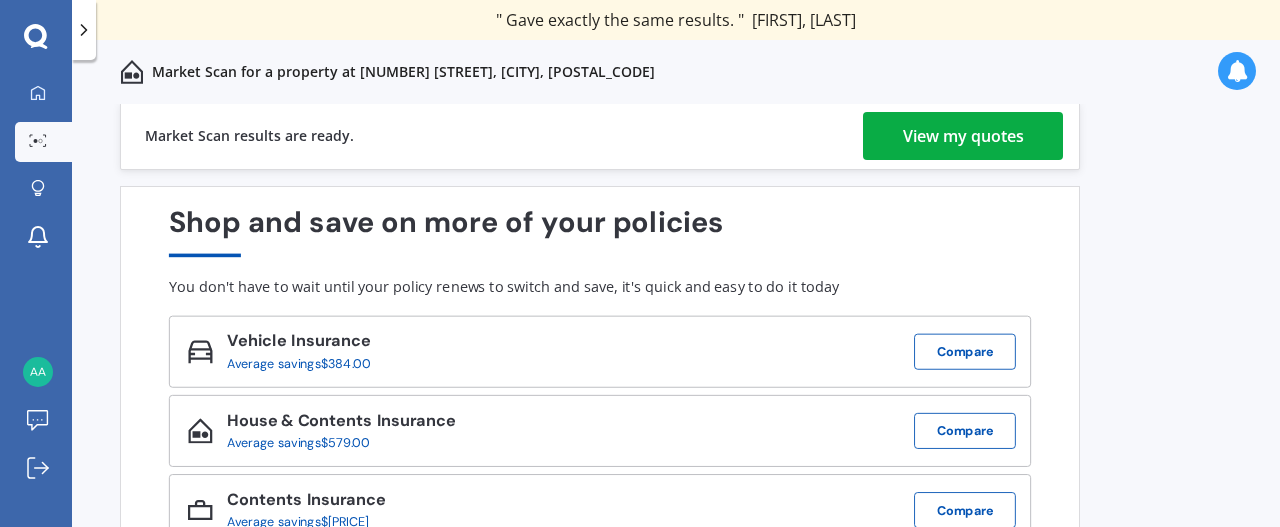 scroll, scrollTop: 118, scrollLeft: 0, axis: vertical 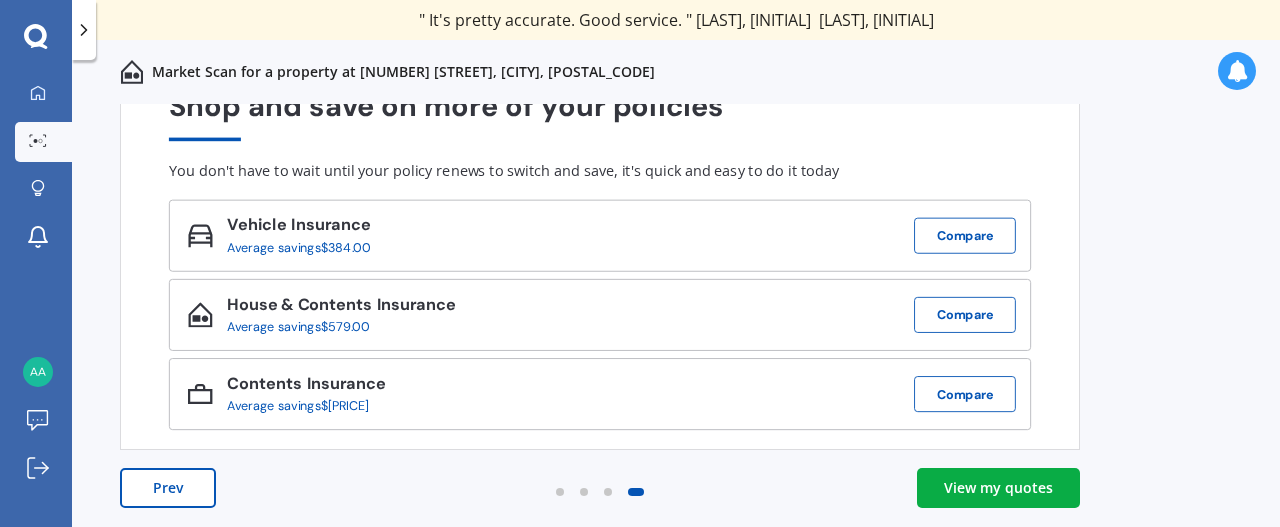 click on "View my quotes" at bounding box center [998, 488] 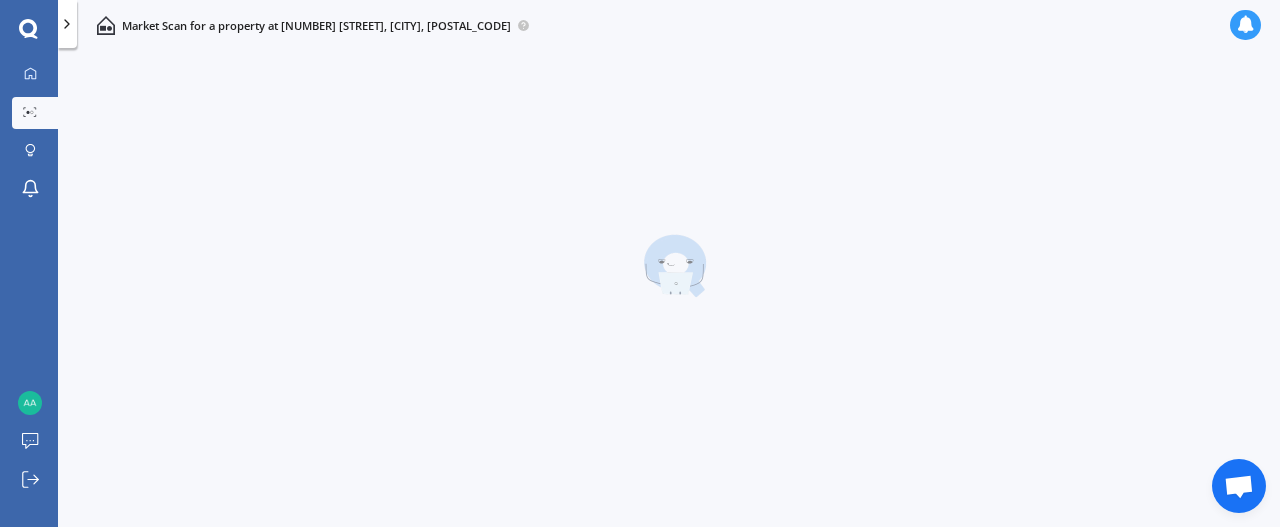 scroll, scrollTop: 0, scrollLeft: 0, axis: both 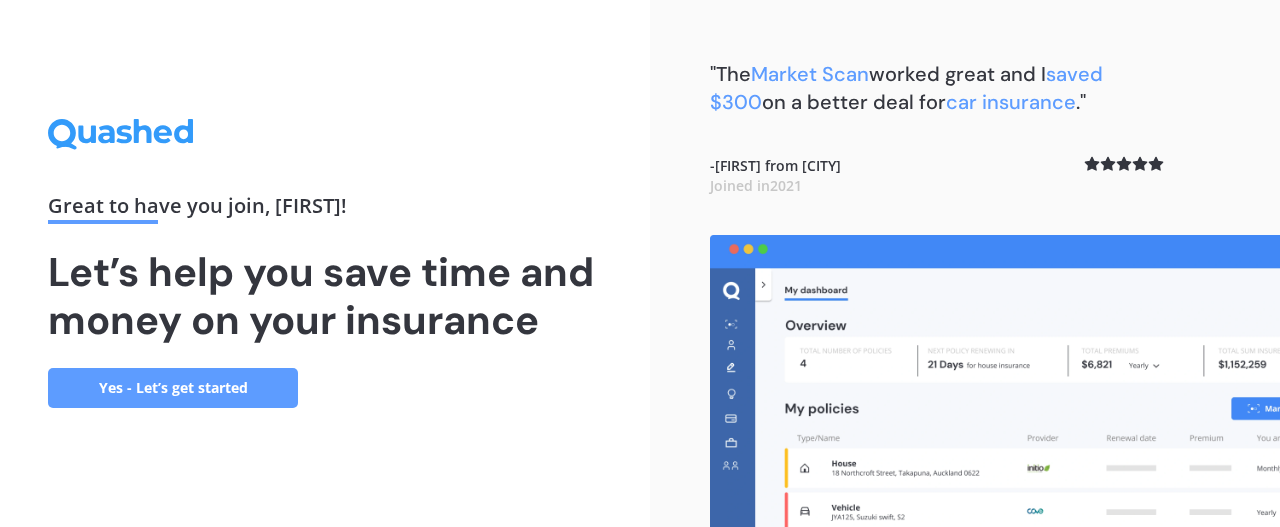 click on "Yes - Let’s get started" at bounding box center (173, 388) 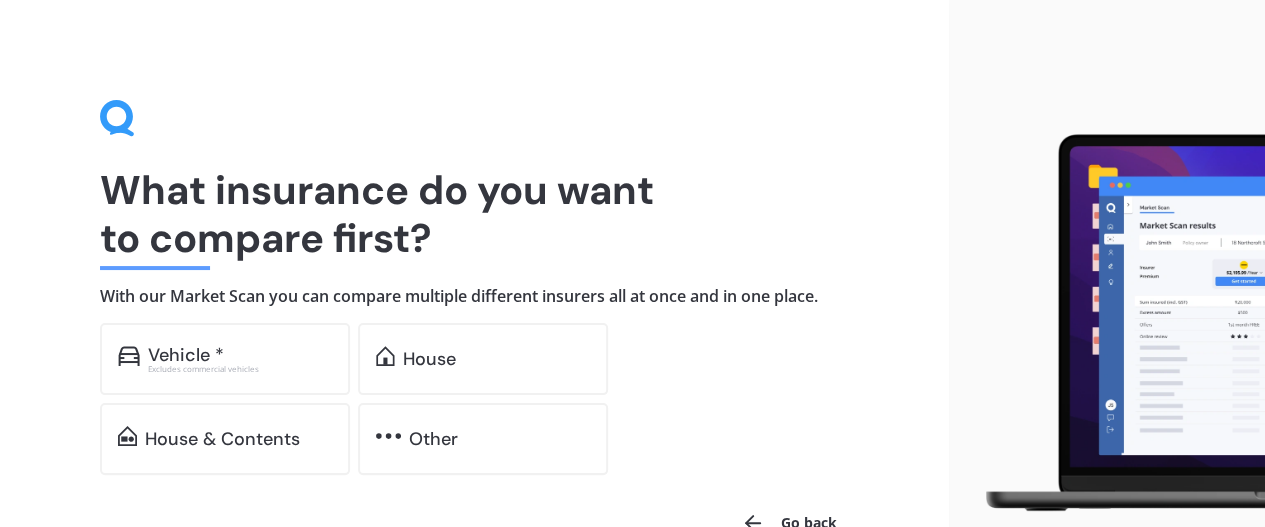 scroll, scrollTop: 23, scrollLeft: 0, axis: vertical 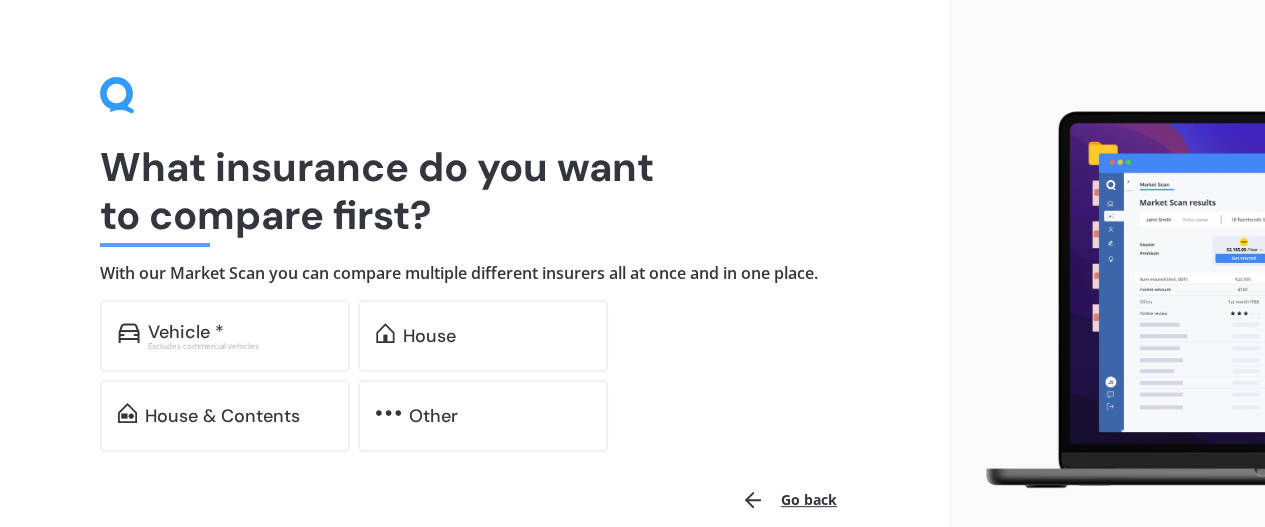 click on "House & Contents" at bounding box center (186, 332) 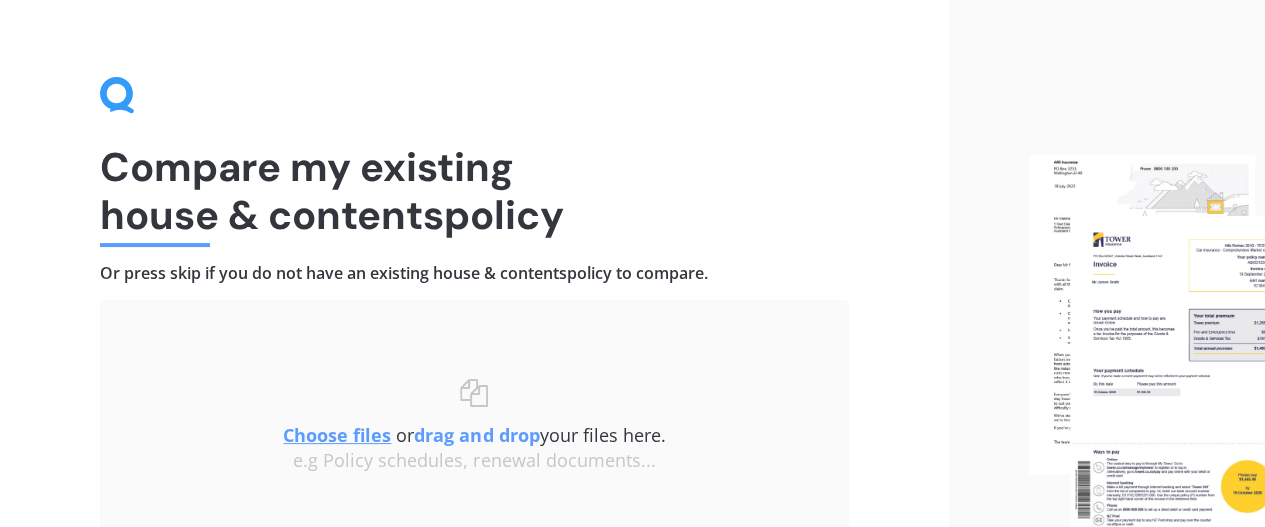 scroll, scrollTop: 209, scrollLeft: 0, axis: vertical 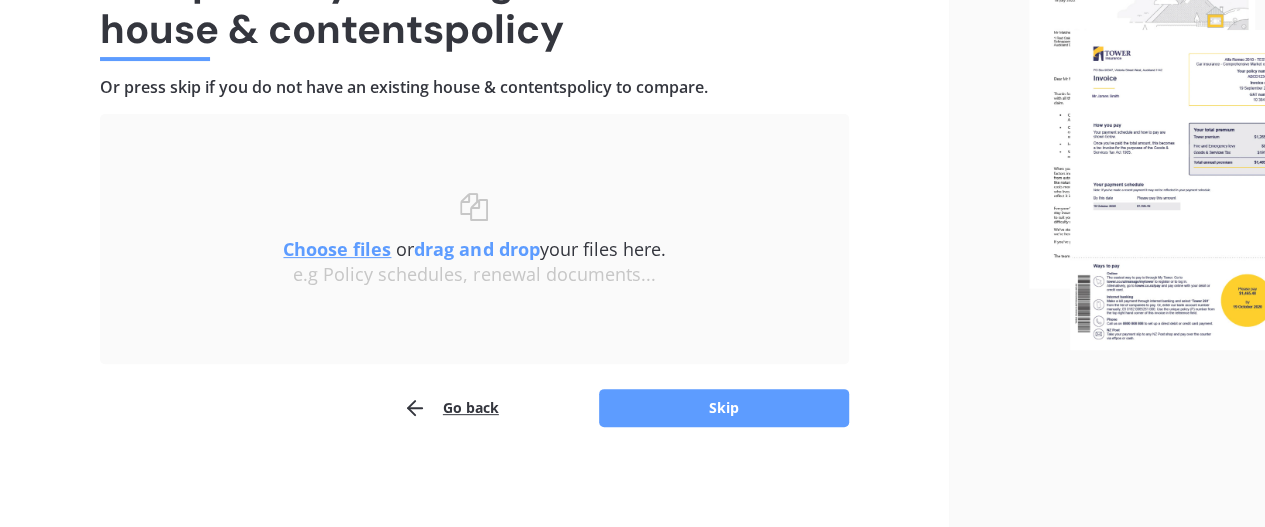 click on "Skip" at bounding box center (724, 408) 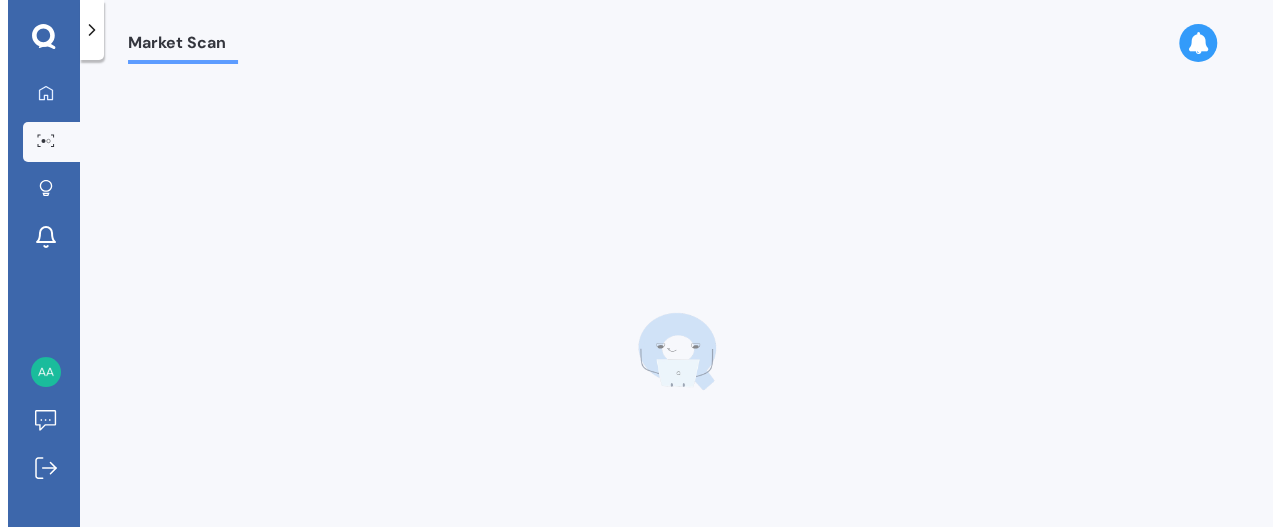 scroll, scrollTop: 0, scrollLeft: 0, axis: both 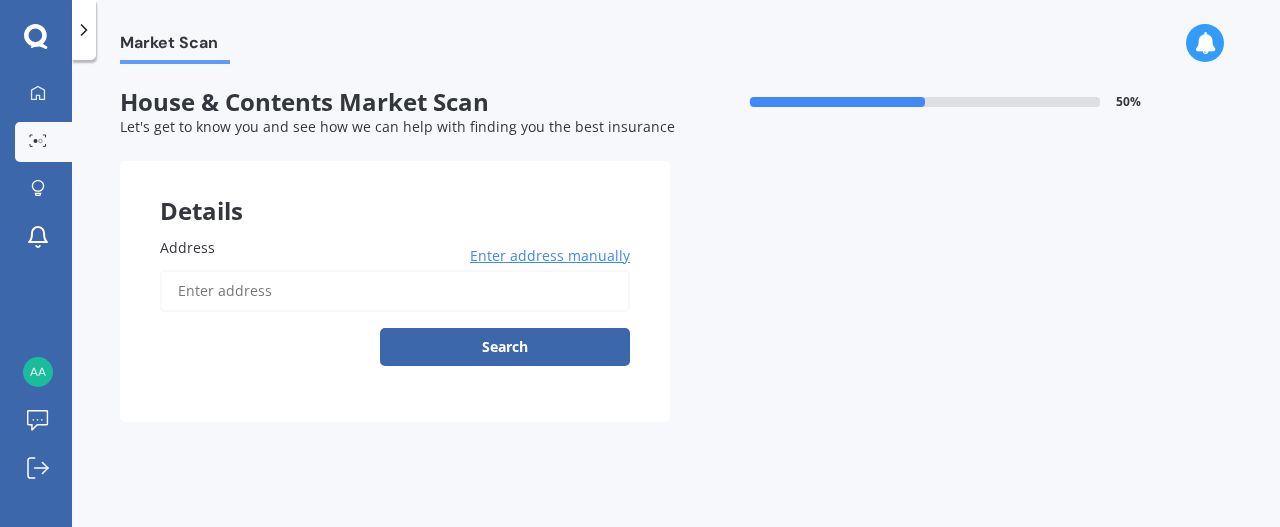 click on "Address" at bounding box center [395, 291] 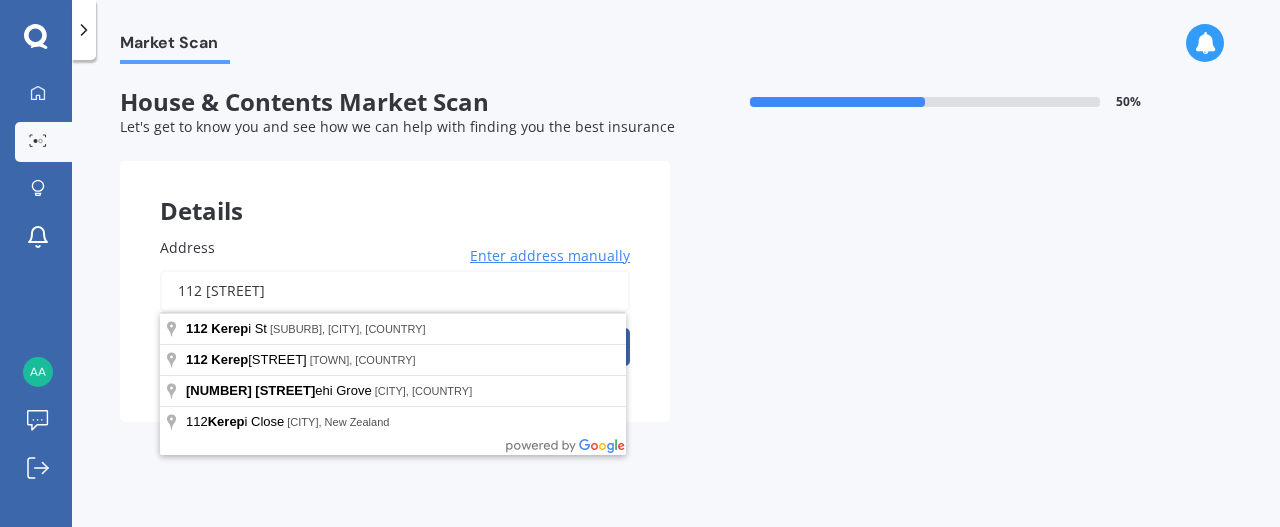 type on "112 [STREET]" 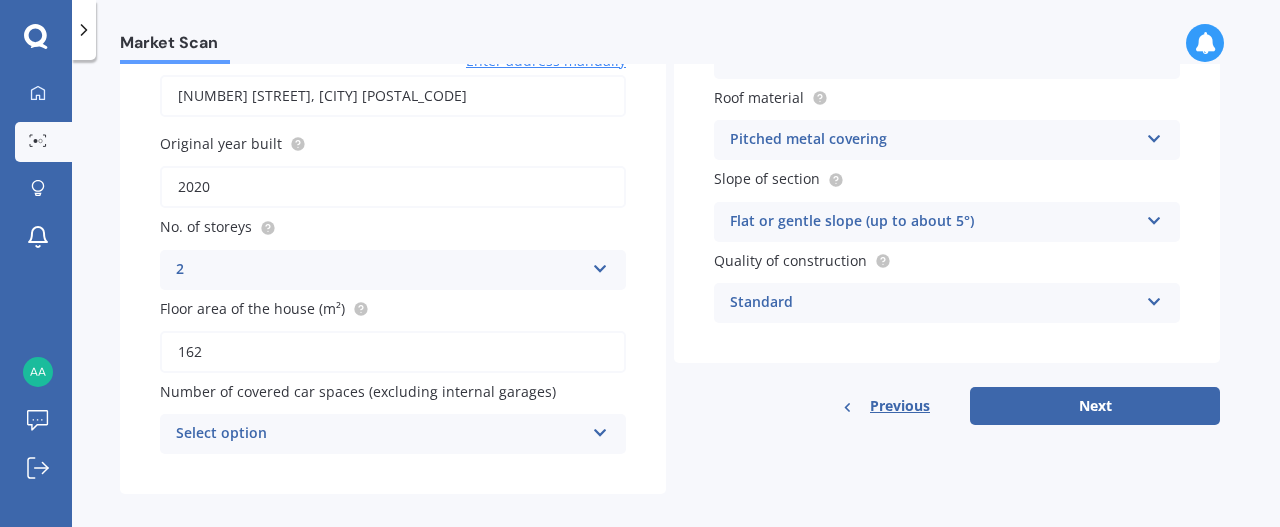 scroll, scrollTop: 215, scrollLeft: 0, axis: vertical 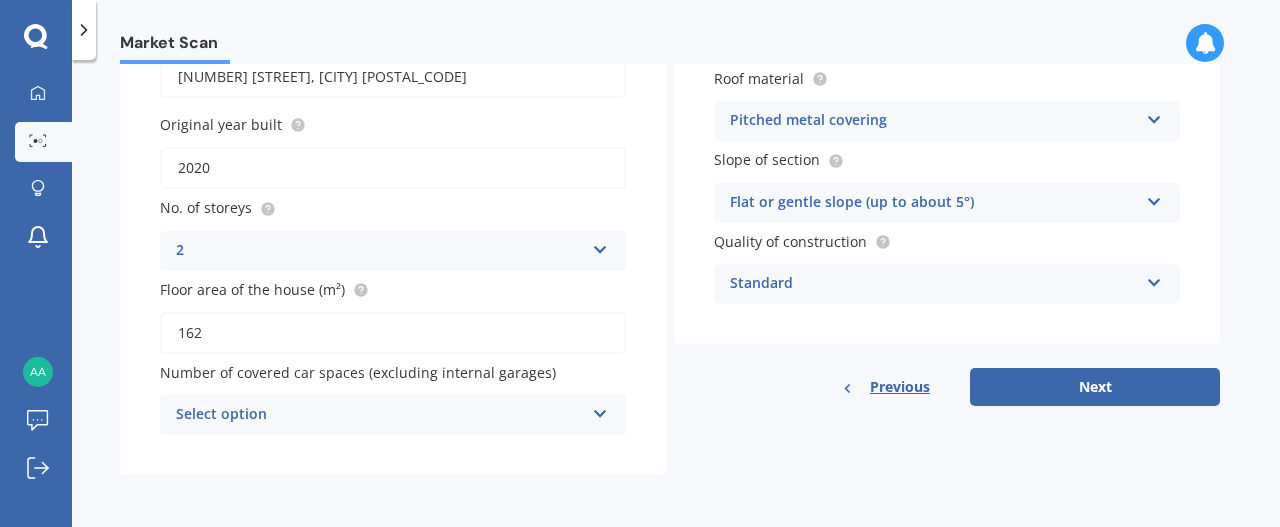 click on "Select option" at bounding box center (380, 415) 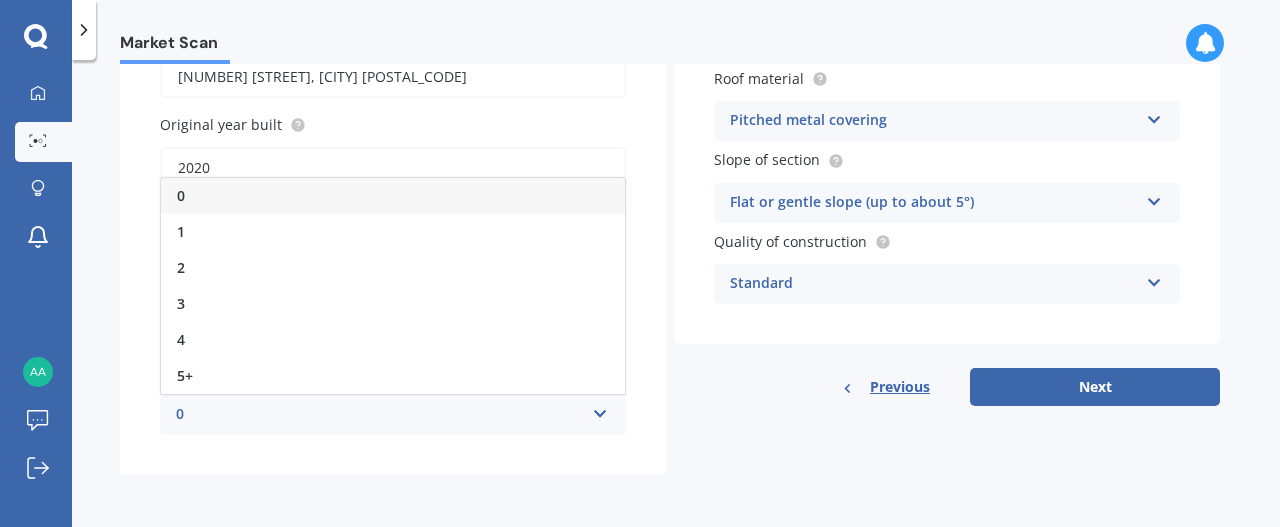 click on "0" at bounding box center [393, 196] 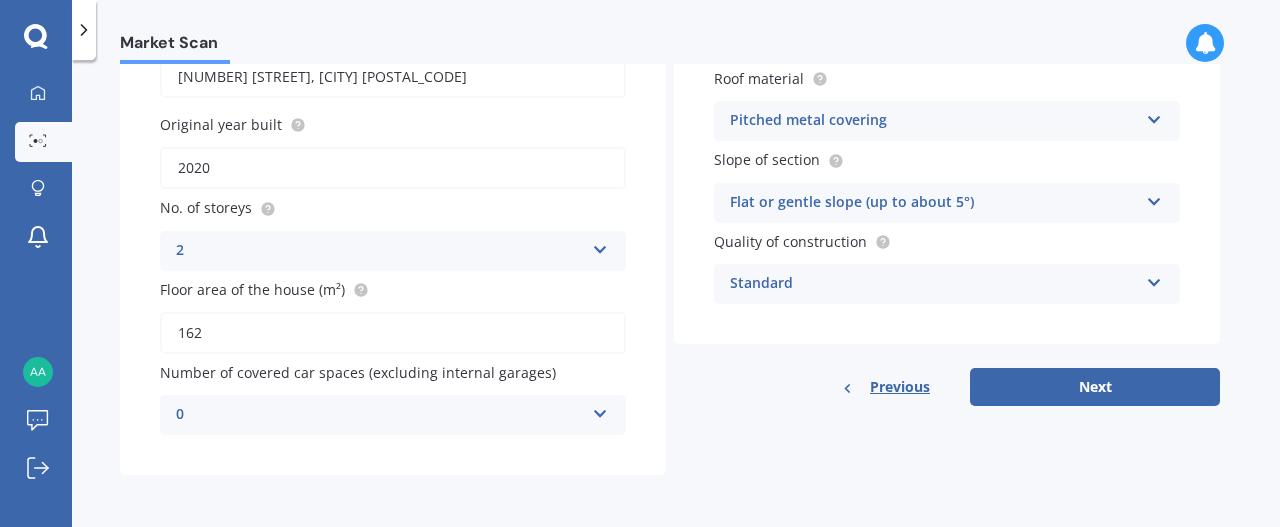 click on "Next" at bounding box center (1095, 387) 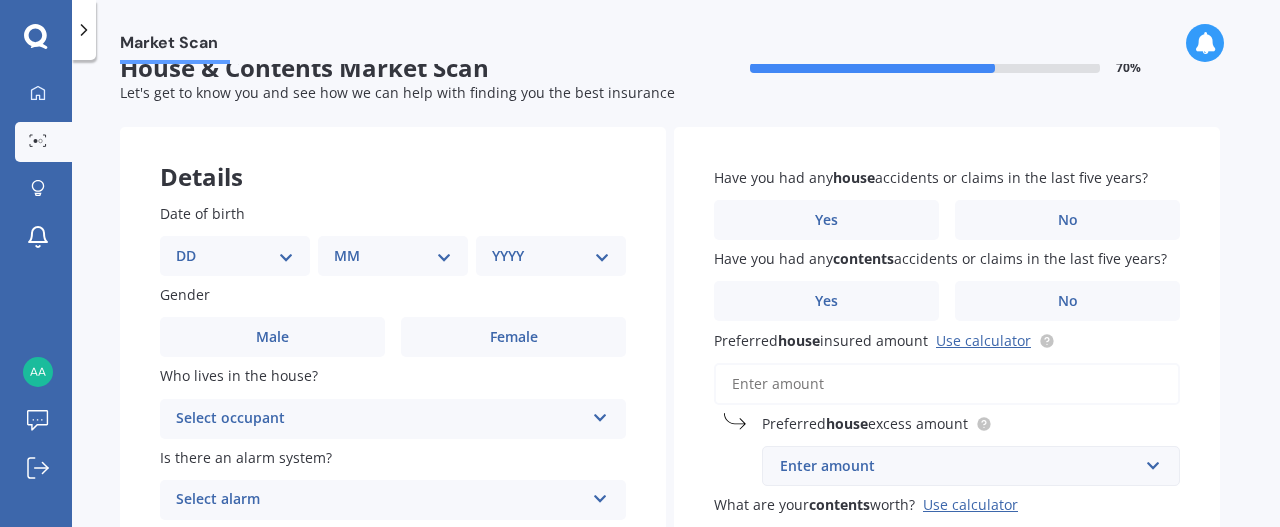 scroll, scrollTop: 0, scrollLeft: 0, axis: both 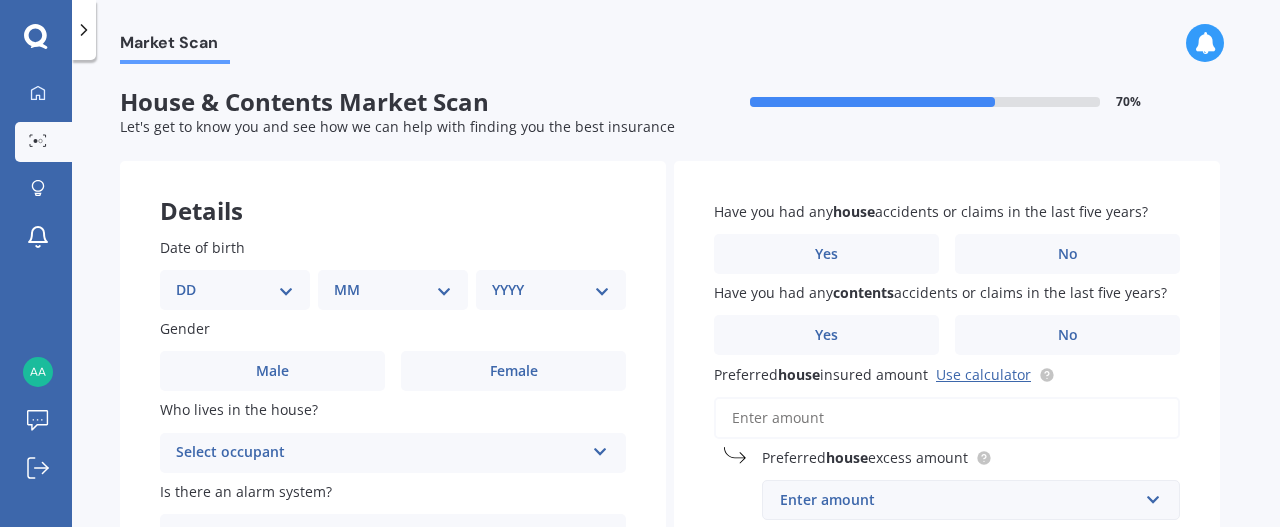 click on "DD 01 02 03 04 05 06 07 08 09 10 11 12 13 14 15 16 17 18 19 20 21 22 23 24 25 26 27 28 29 30 31" at bounding box center [235, 290] 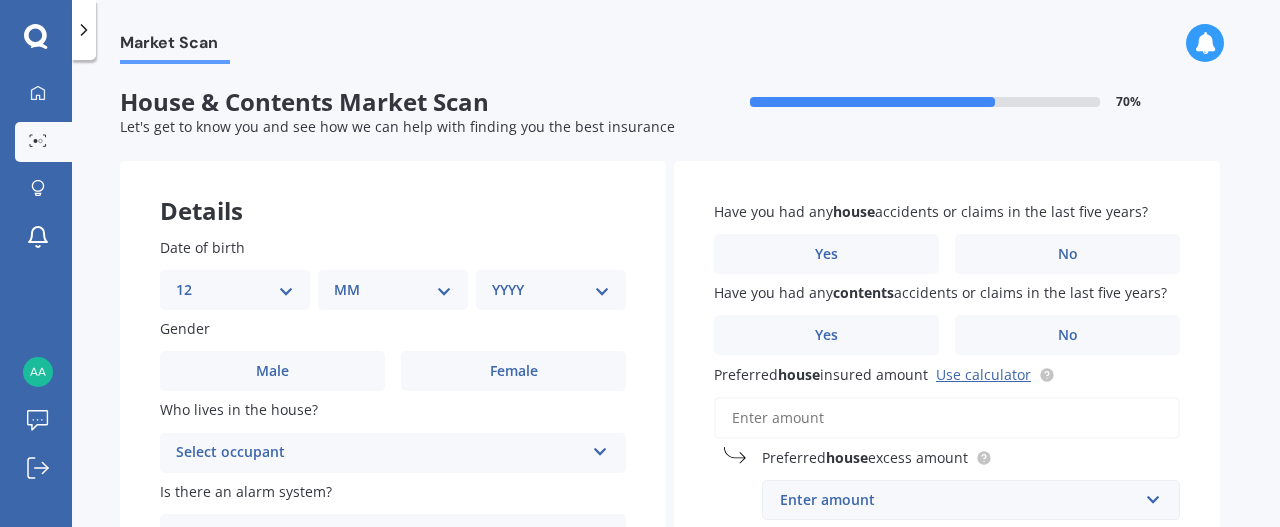 click on "DD 01 02 03 04 05 06 07 08 09 10 11 12 13 14 15 16 17 18 19 20 21 22 23 24 25 26 27 28 29 30 31" at bounding box center [235, 290] 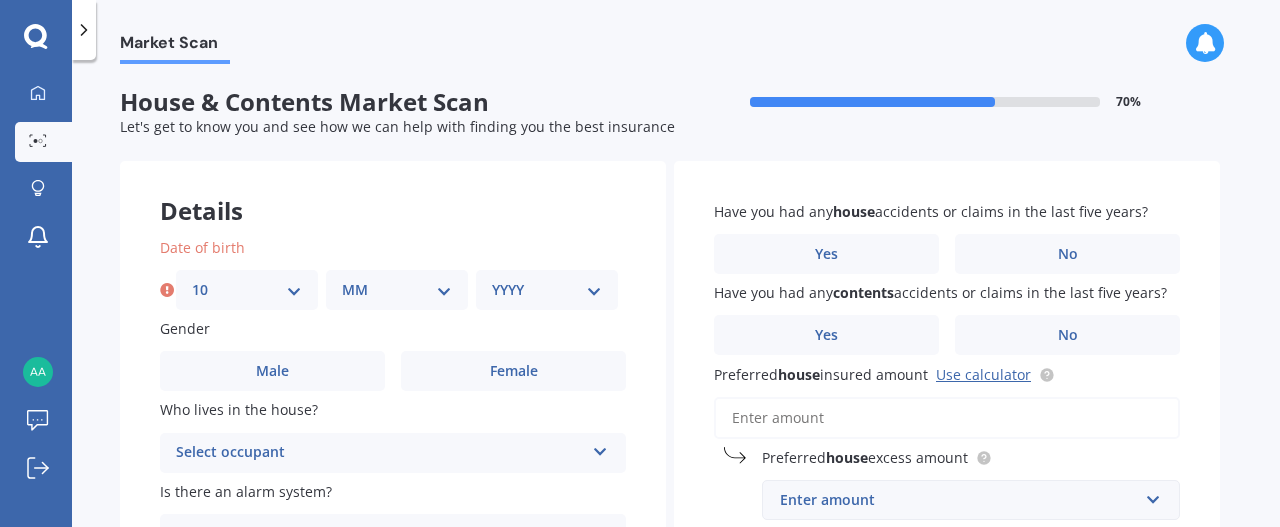 select on "12" 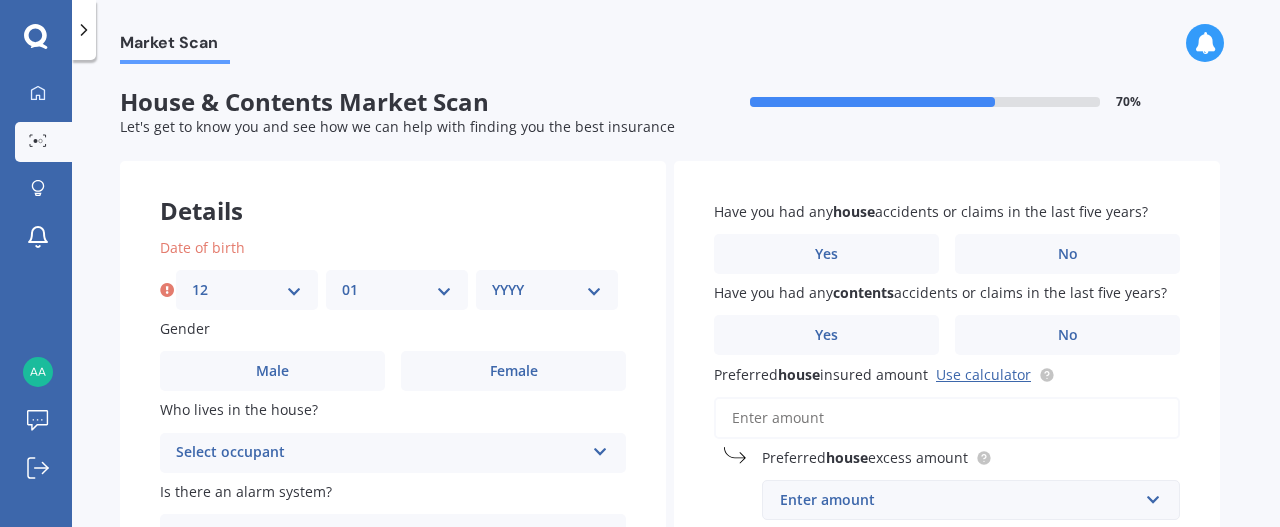 select on "09" 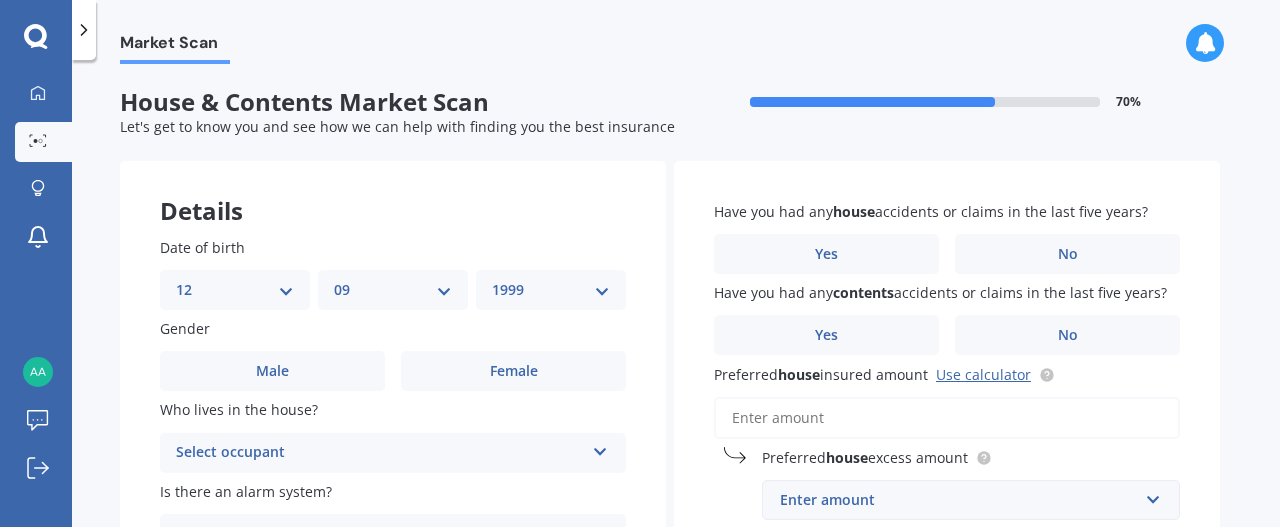 select on "[YEAR]" 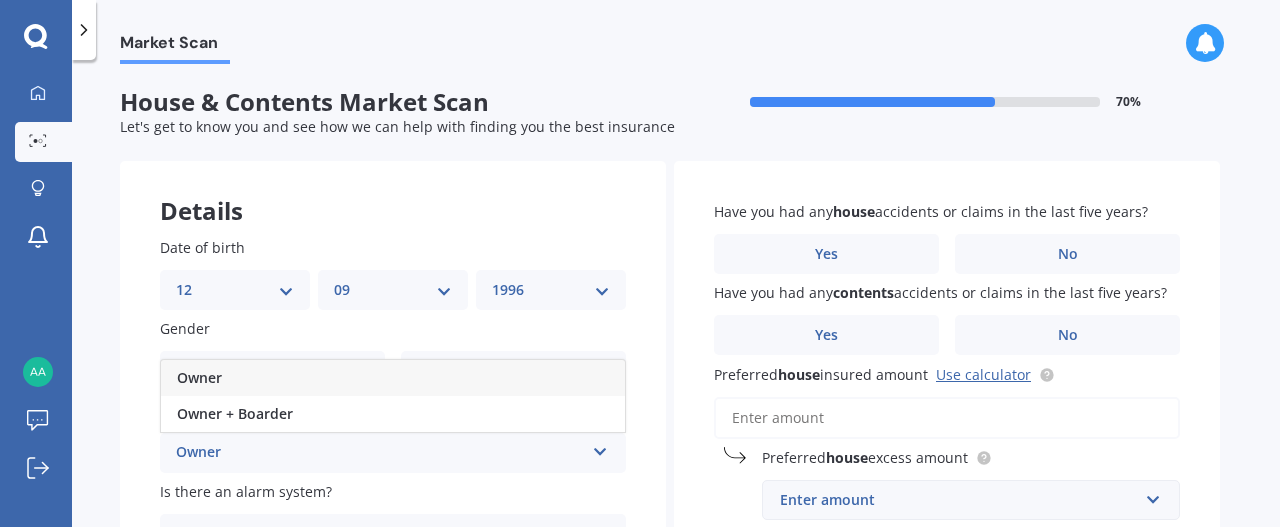 click on "Owner" at bounding box center (393, 378) 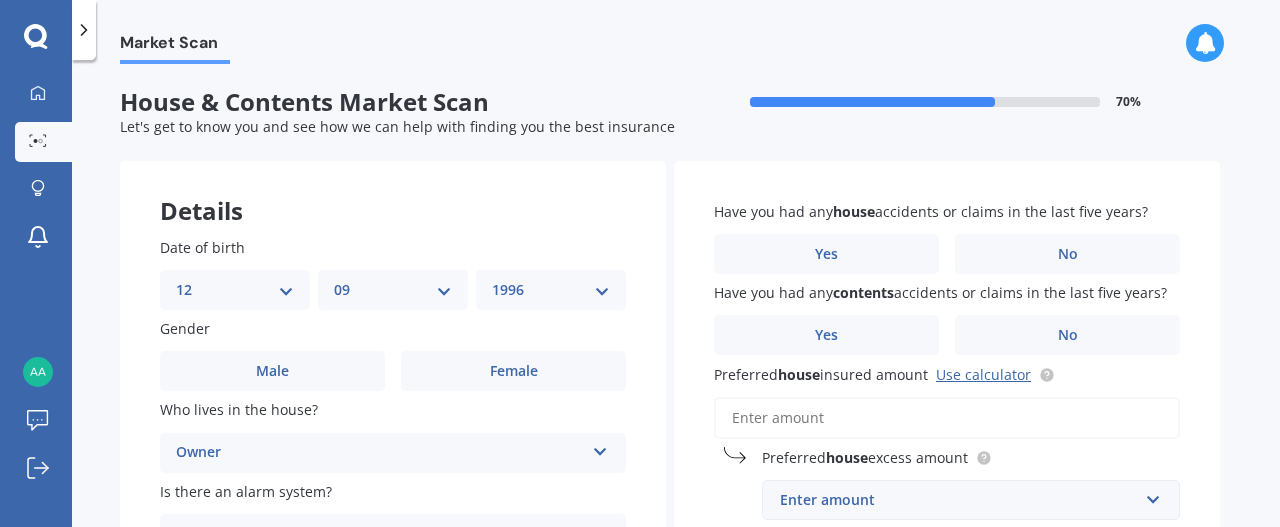 click on "Male" at bounding box center [272, 371] 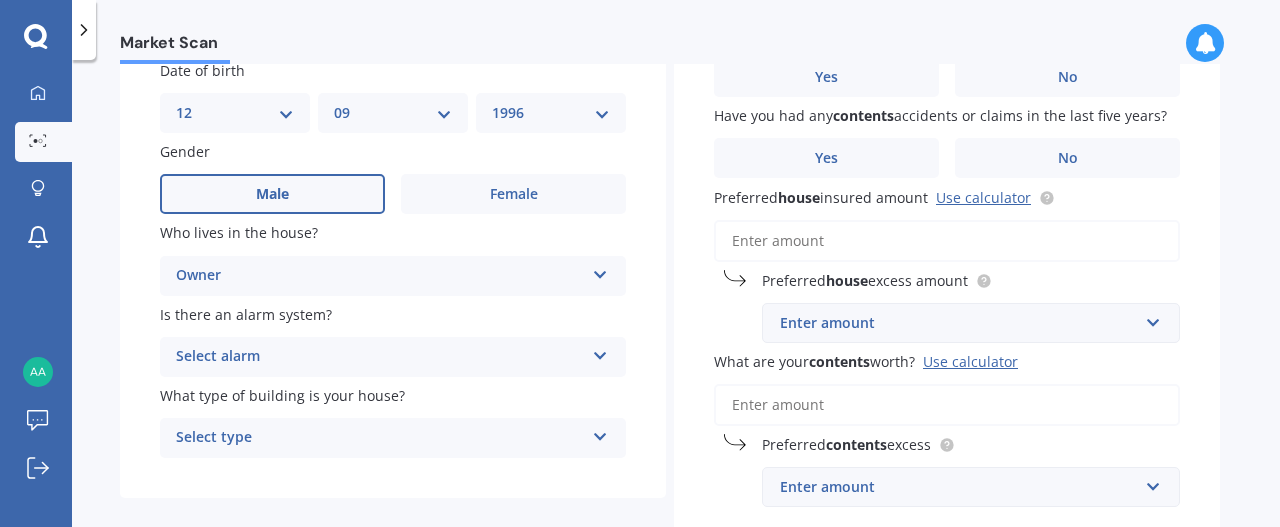 scroll, scrollTop: 178, scrollLeft: 0, axis: vertical 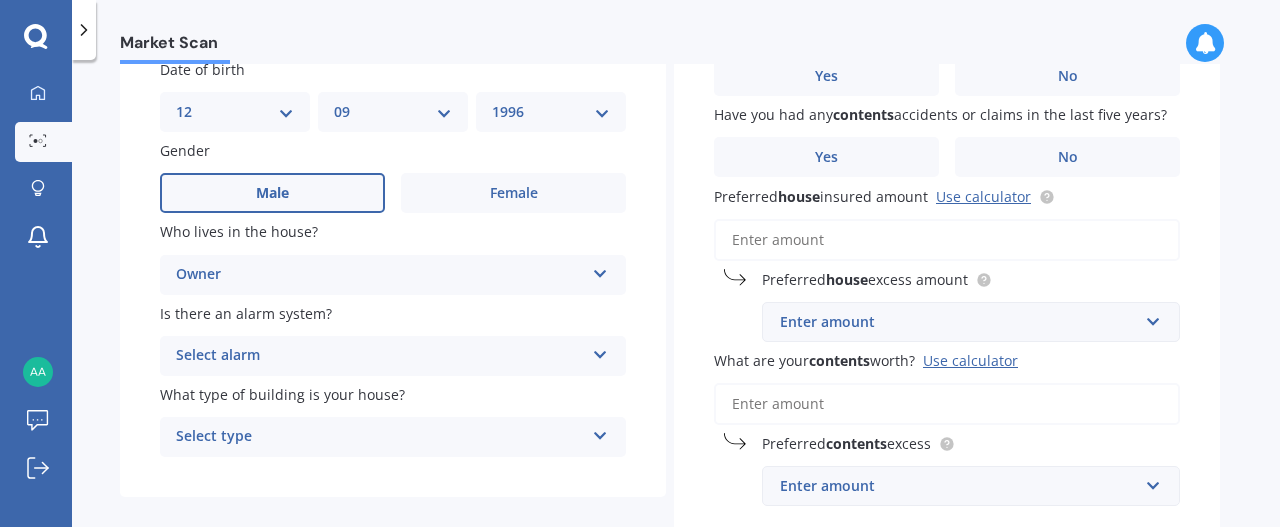 click on "Select alarm Yes, monitored Yes, not monitored No" at bounding box center [393, 275] 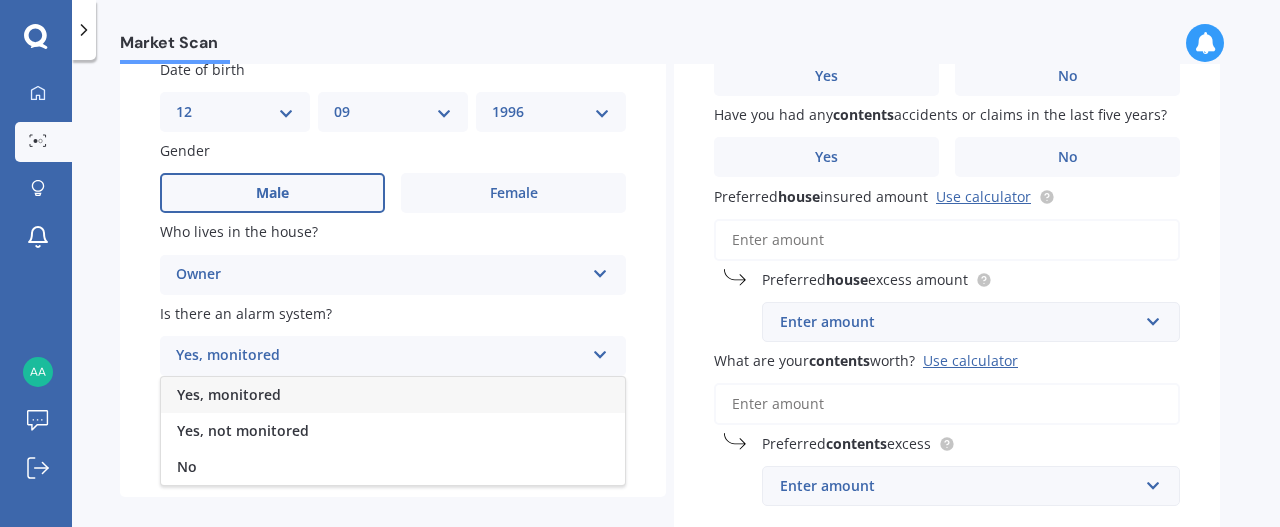 click on "Yes, monitored" at bounding box center (229, 394) 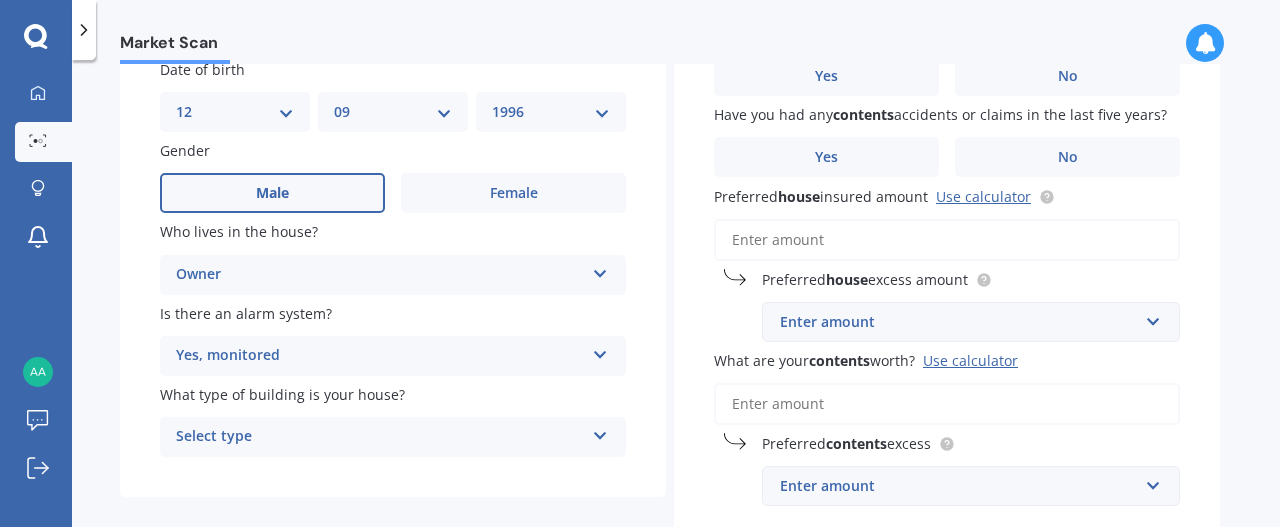 click on "Select type" at bounding box center [380, 437] 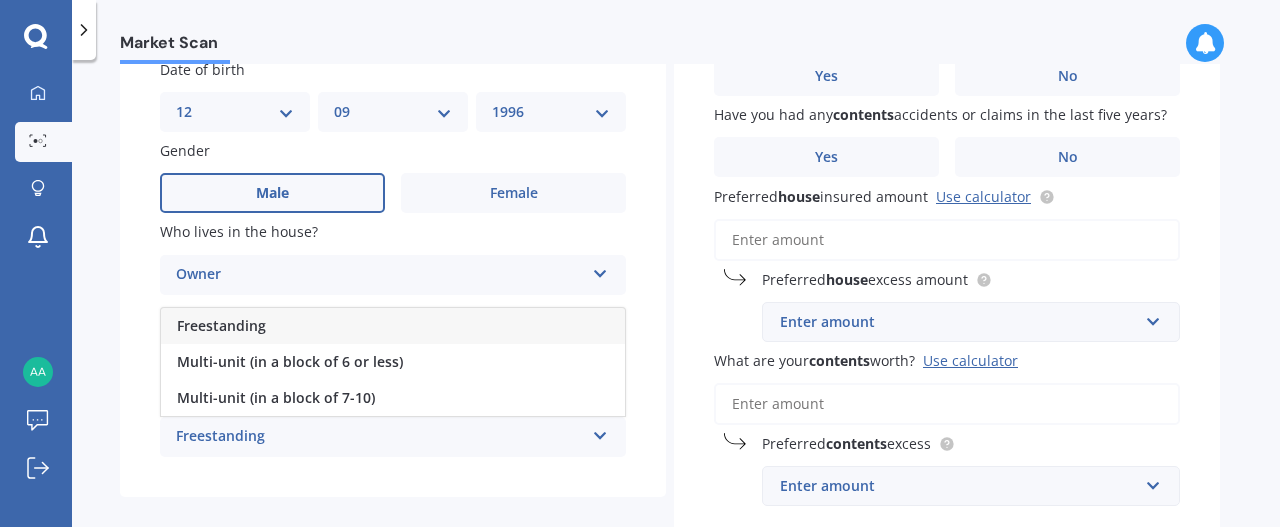 click on "Freestanding" at bounding box center [393, 326] 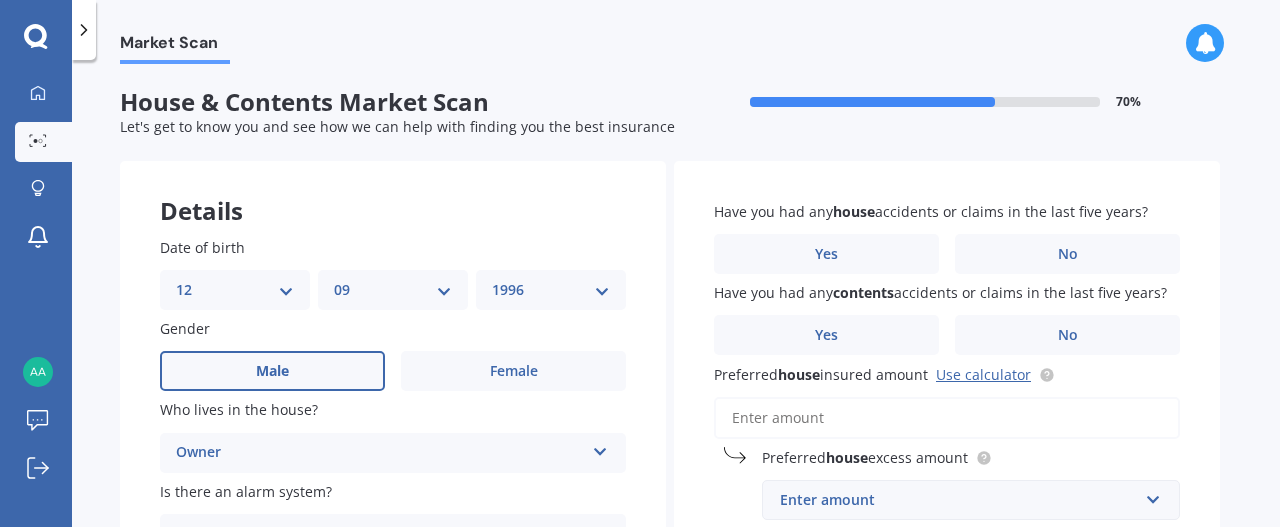 scroll, scrollTop: 0, scrollLeft: 0, axis: both 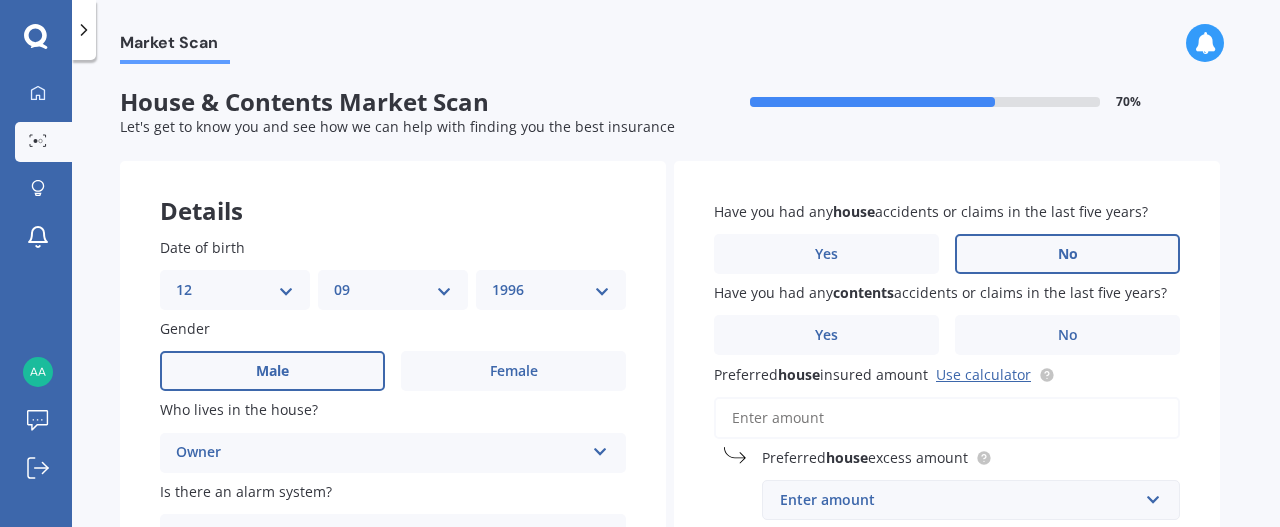 click on "No" at bounding box center [513, 371] 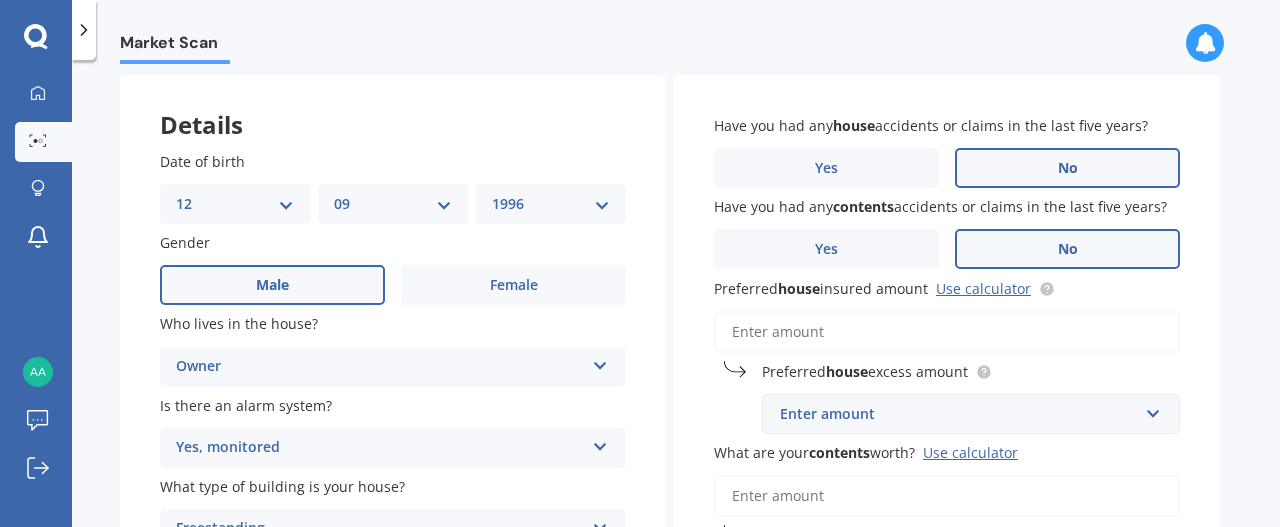 scroll, scrollTop: 106, scrollLeft: 0, axis: vertical 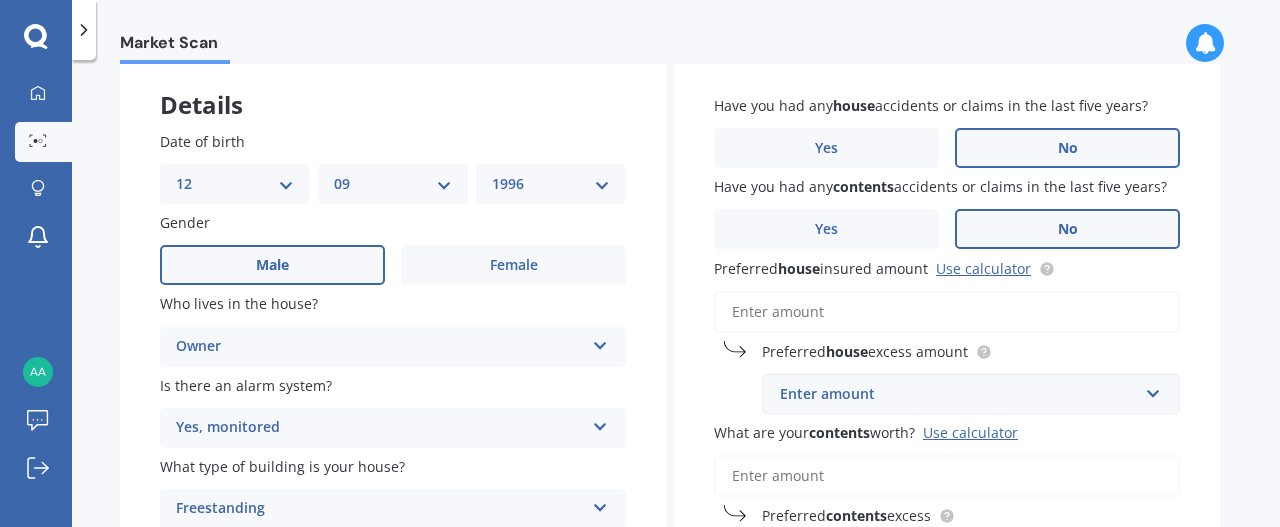 click on "Preferred  house  insured amount Use calculator" at bounding box center [947, 312] 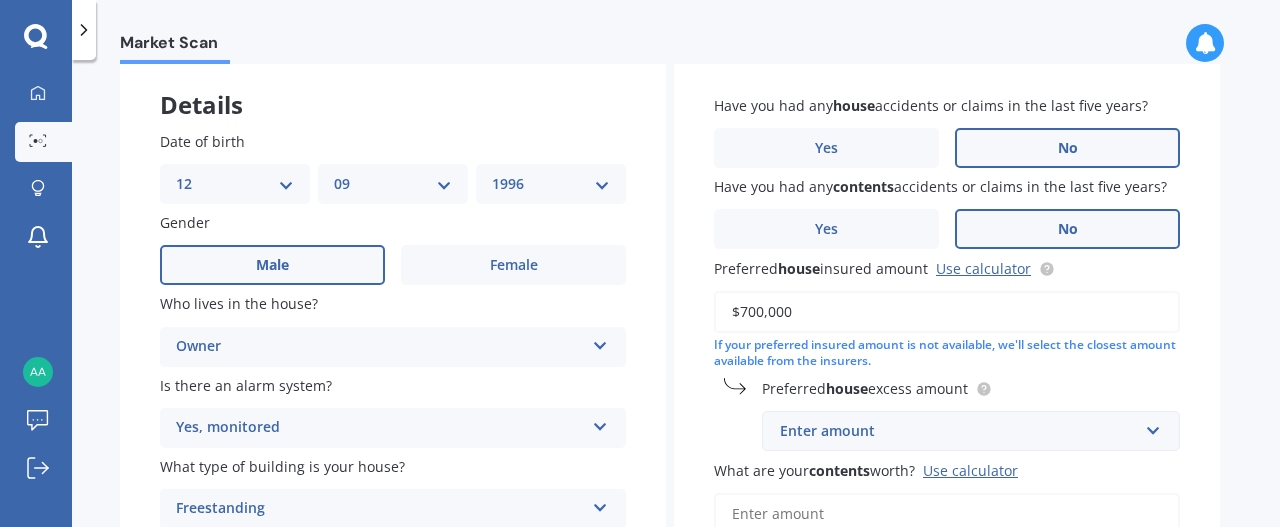 type on "$700,000" 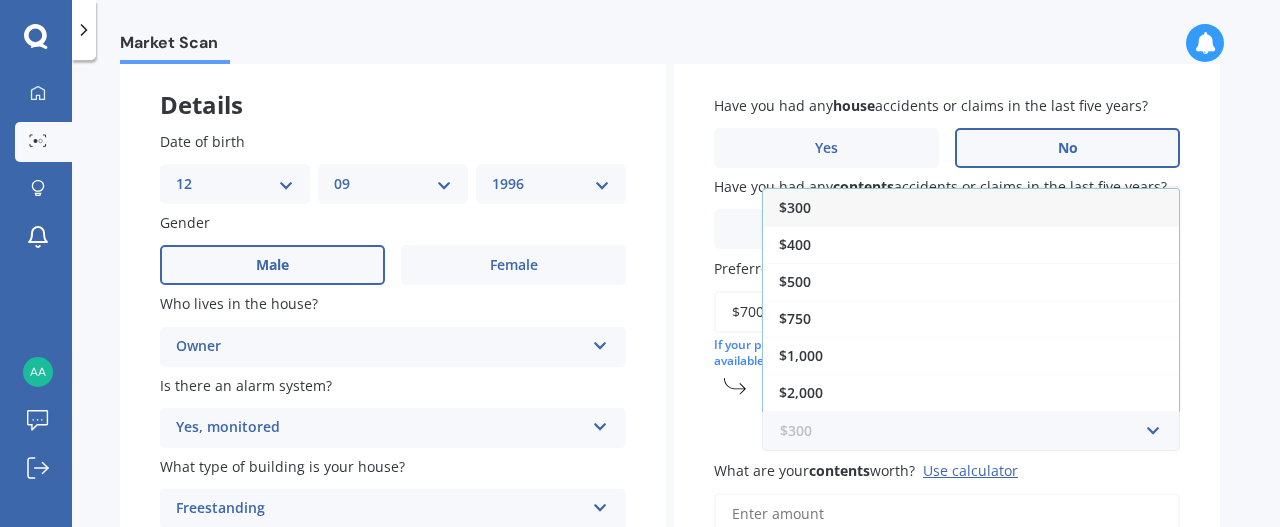 scroll, scrollTop: 32, scrollLeft: 0, axis: vertical 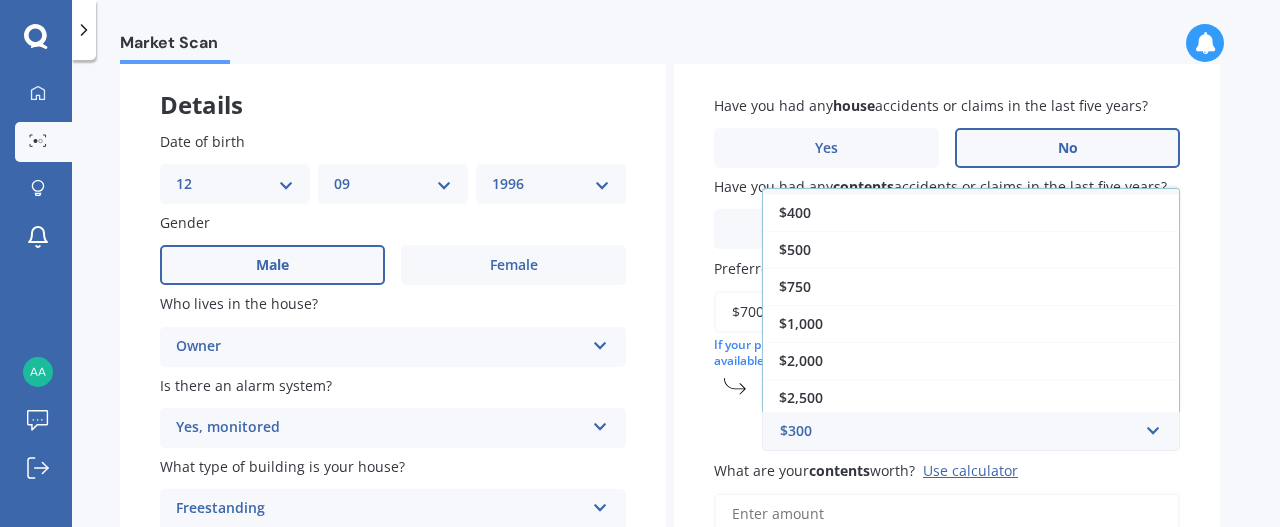 click on "$[PRICE]" at bounding box center (971, 323) 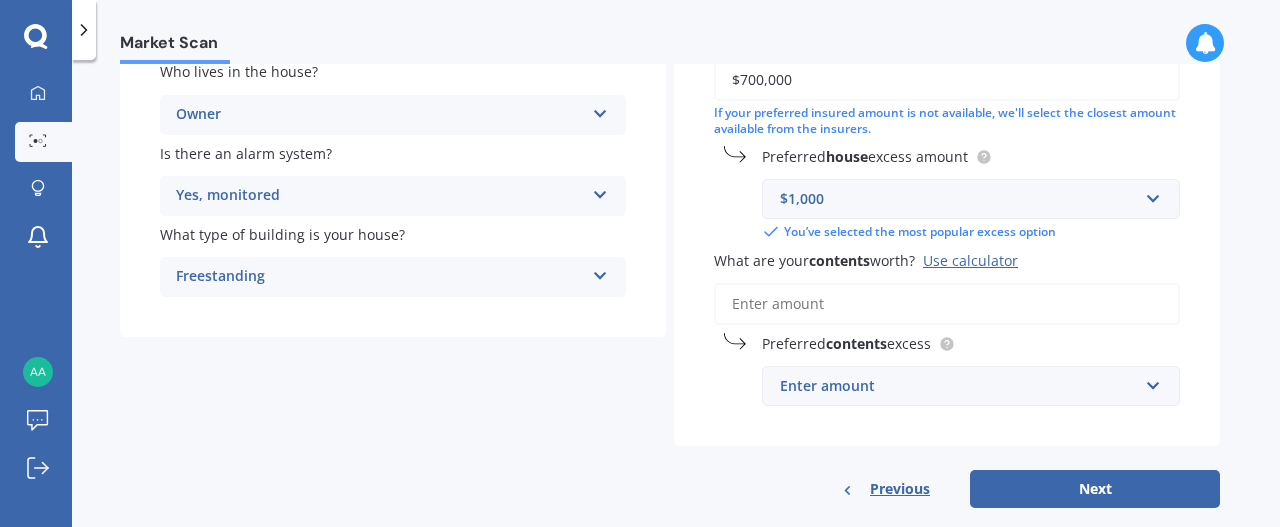 scroll, scrollTop: 344, scrollLeft: 0, axis: vertical 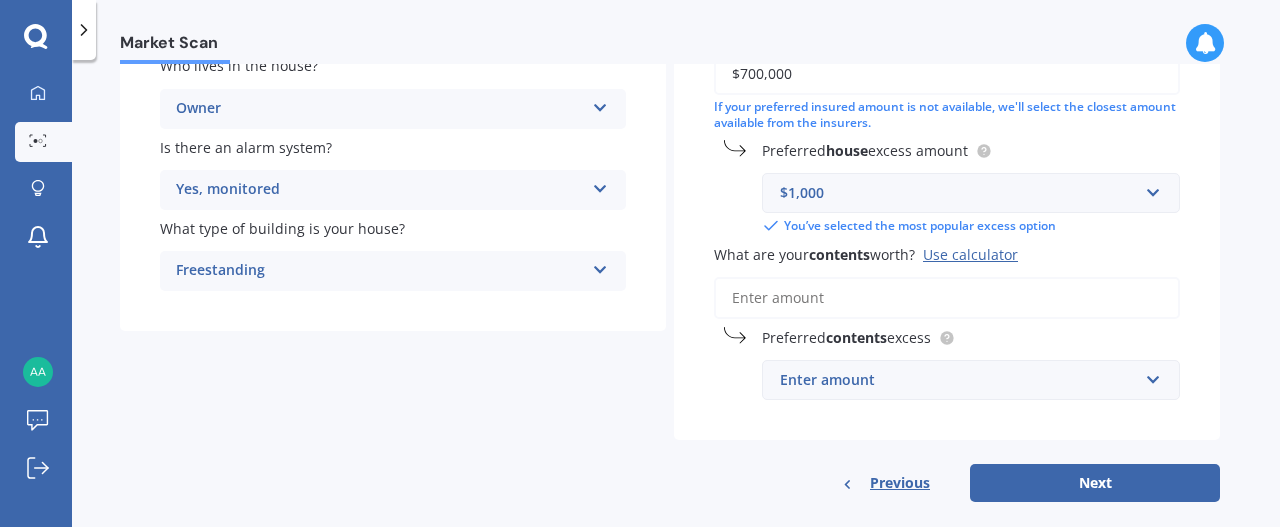click on "What are your  contents  worth? Use calculator" at bounding box center [947, 298] 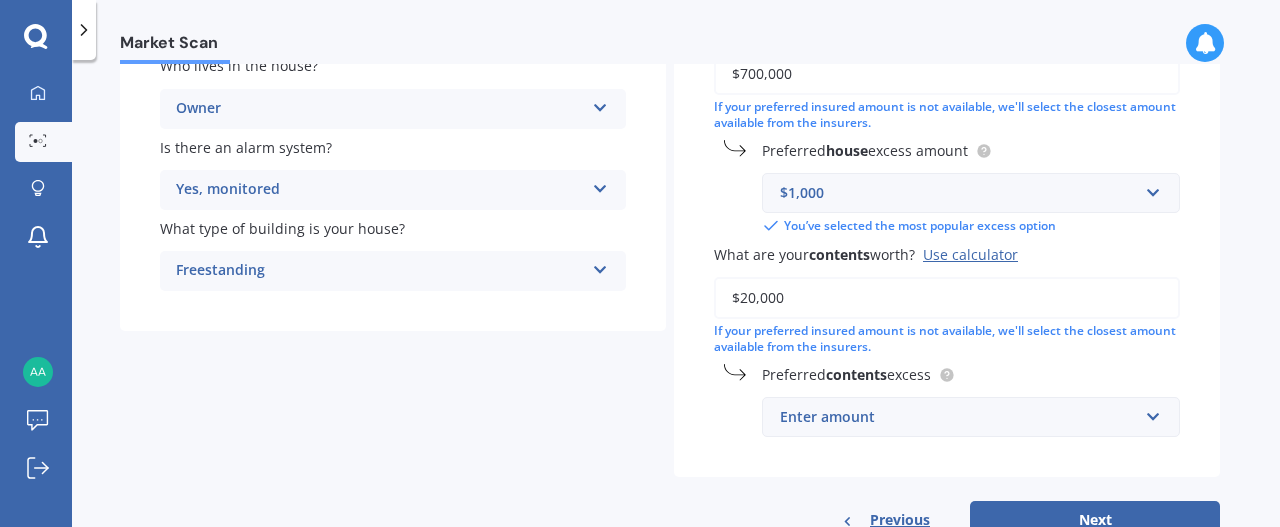 type on "$20,000" 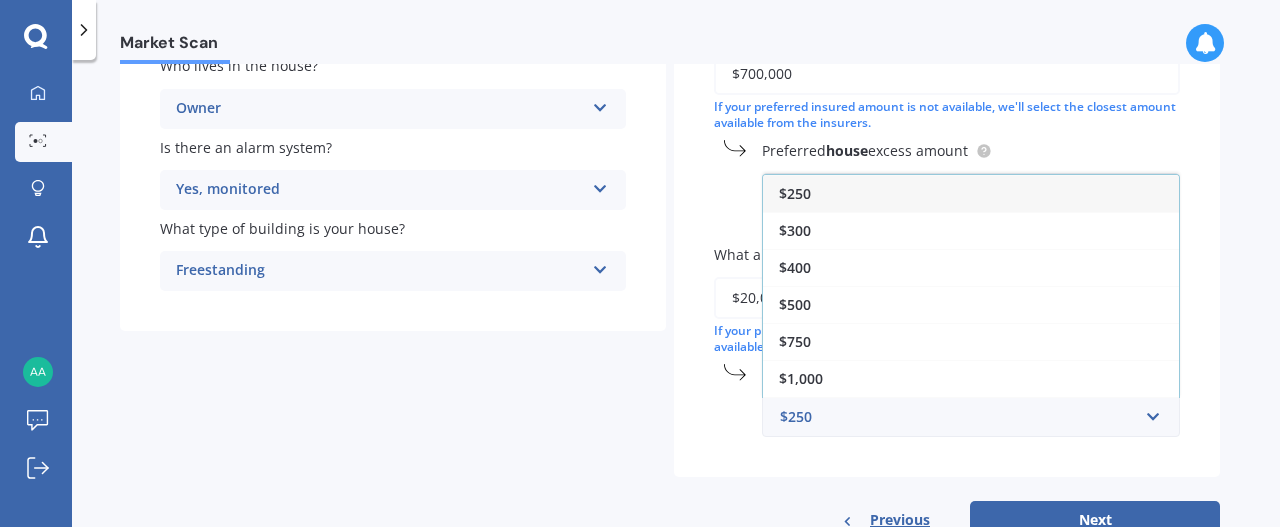 click on "$[PRICE]" at bounding box center [971, 378] 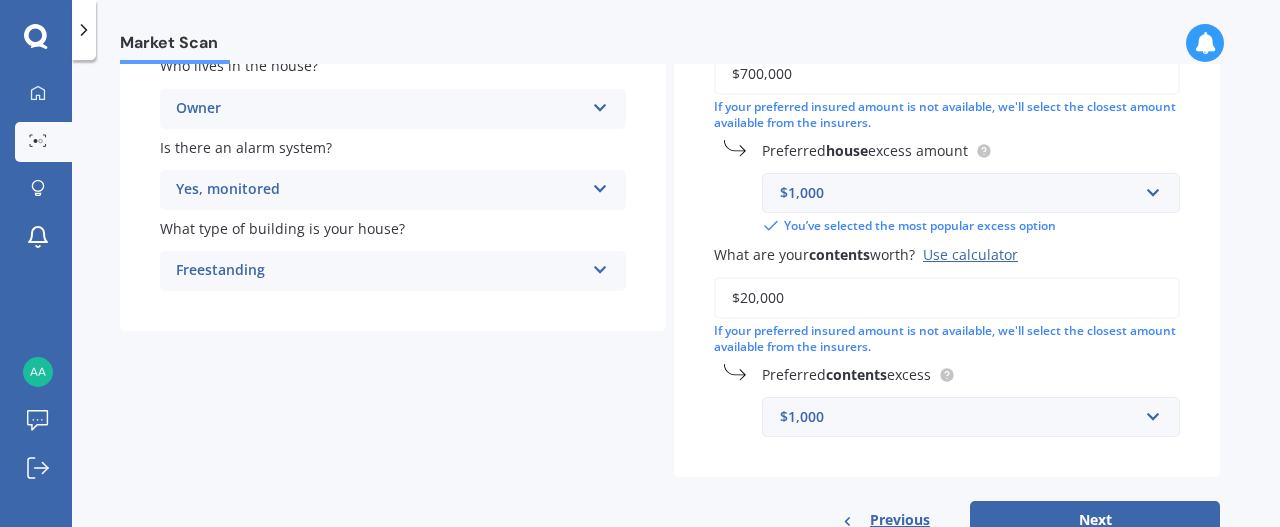 click on "Next" at bounding box center [1095, 520] 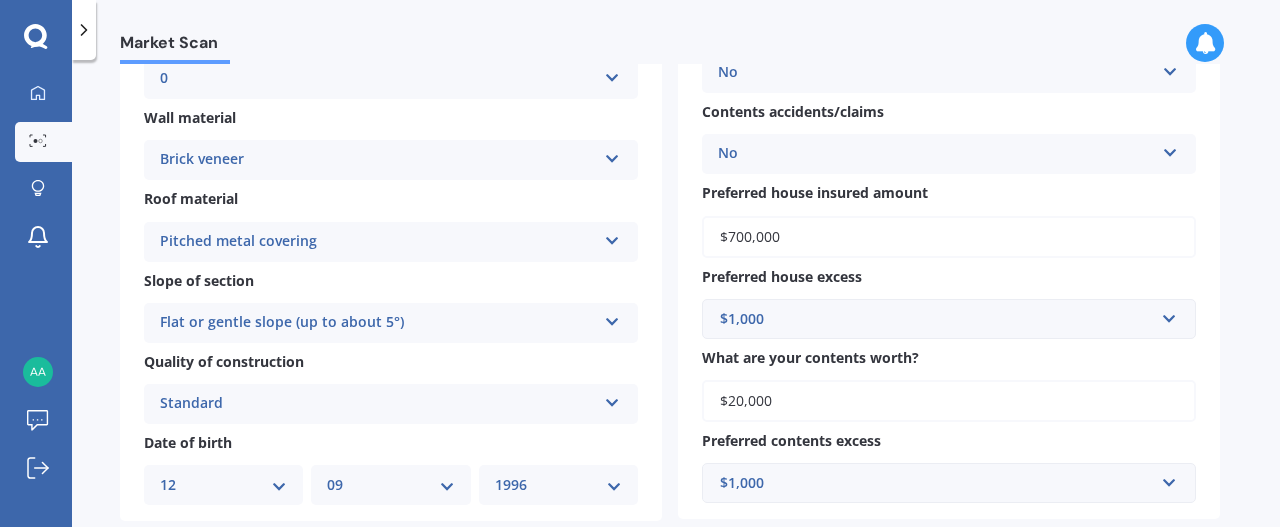 scroll, scrollTop: 706, scrollLeft: 0, axis: vertical 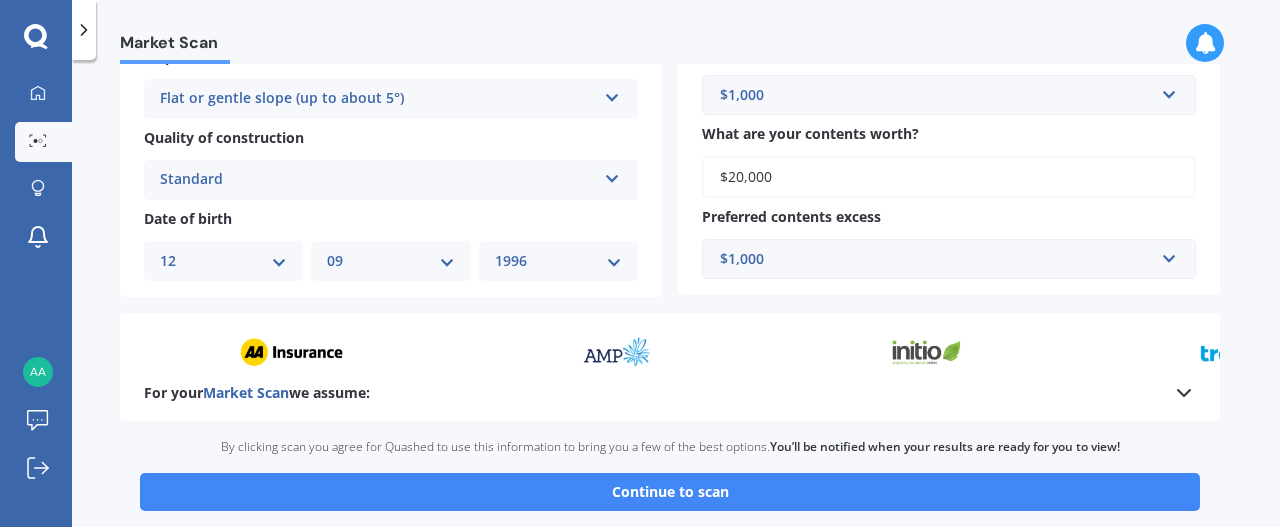 click on "Continue to scan" at bounding box center [670, 492] 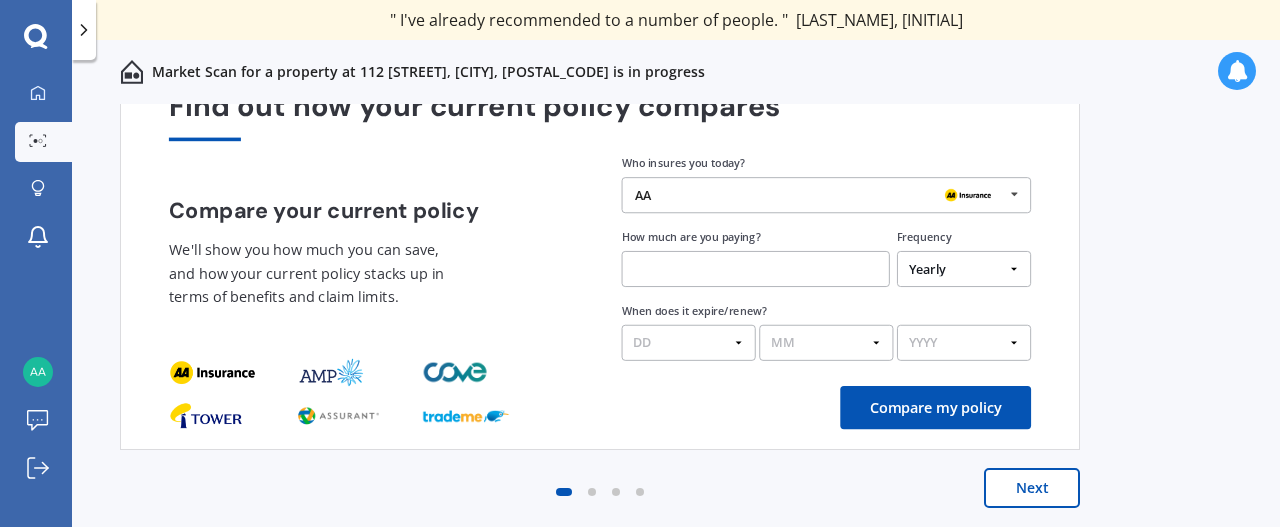 scroll, scrollTop: 0, scrollLeft: 0, axis: both 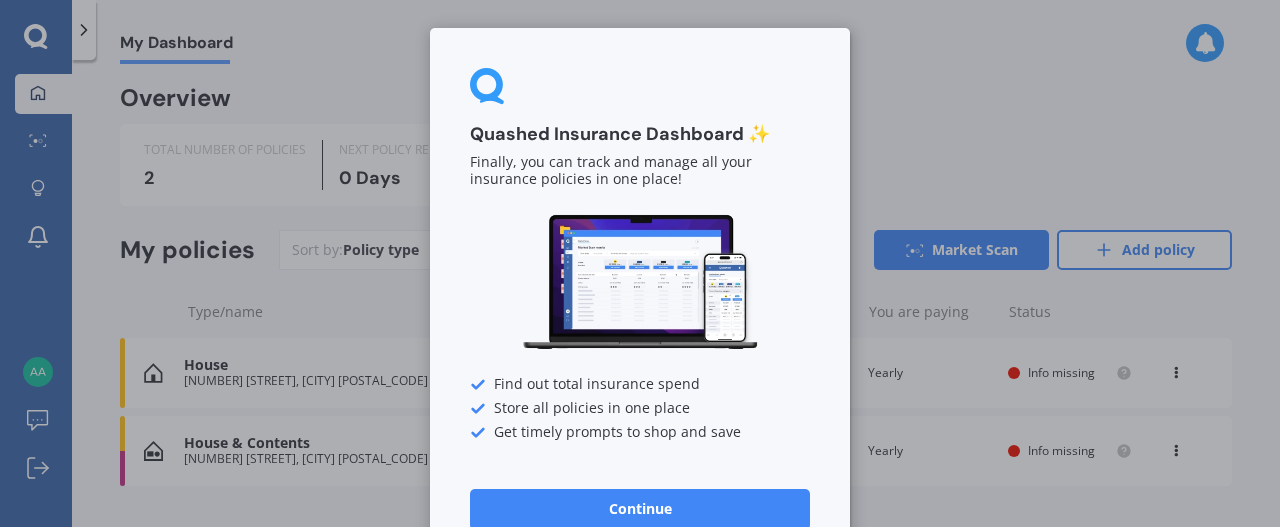 click on "Continue" at bounding box center (640, 509) 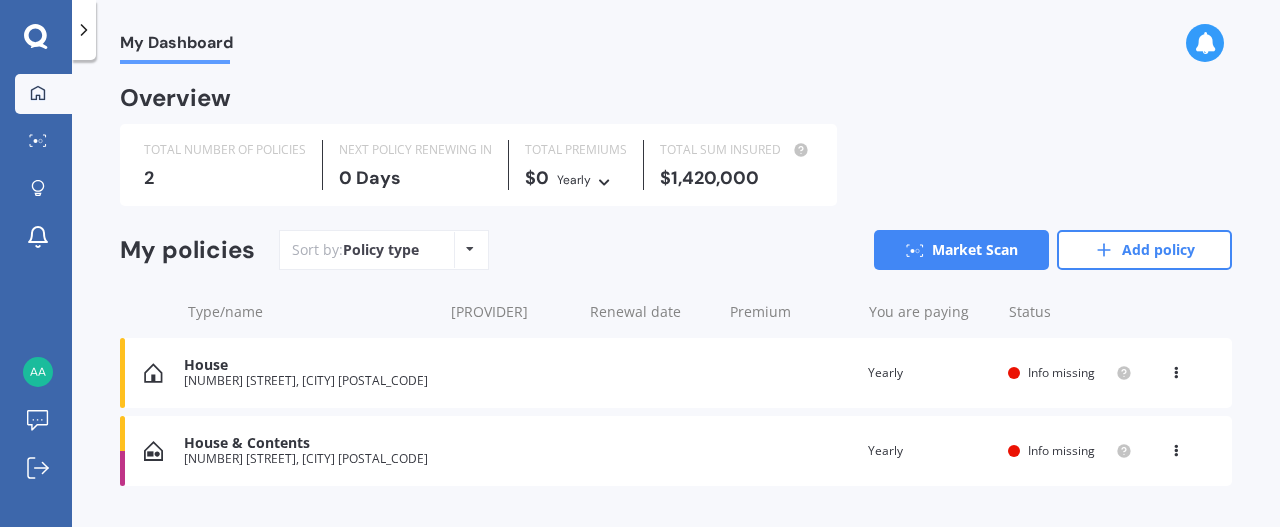 click on "View option View policy Delete" at bounding box center (1178, 451) 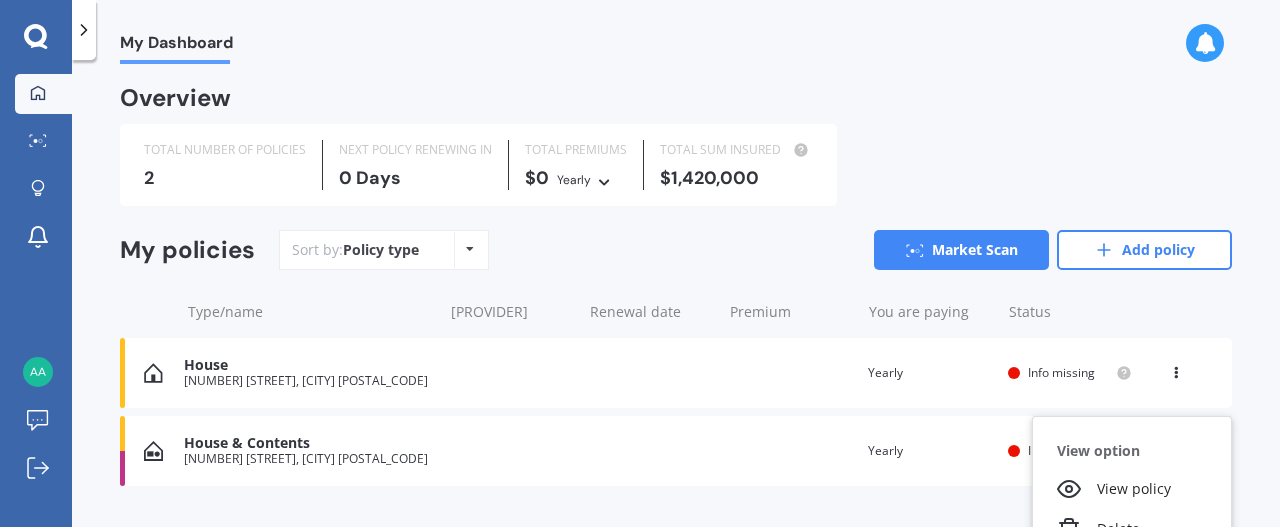 scroll, scrollTop: 42, scrollLeft: 0, axis: vertical 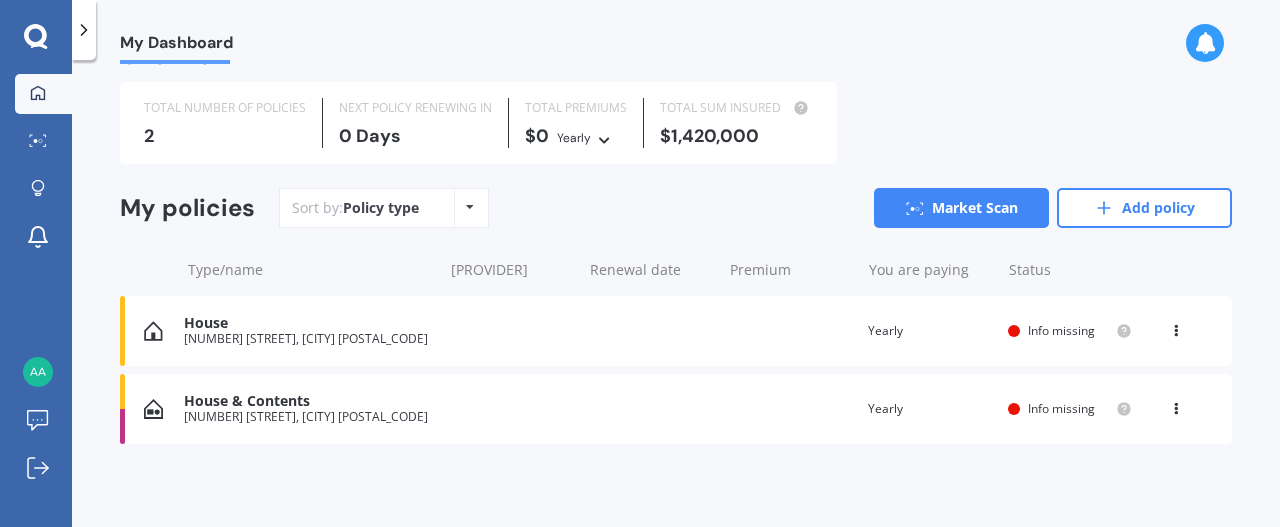click on "House & Contents 112 Kerepi Street, Westgate, Auckland 0814 Renewal date Premium You are paying Yearly Status Info missing View option View policy Delete" at bounding box center [676, 409] 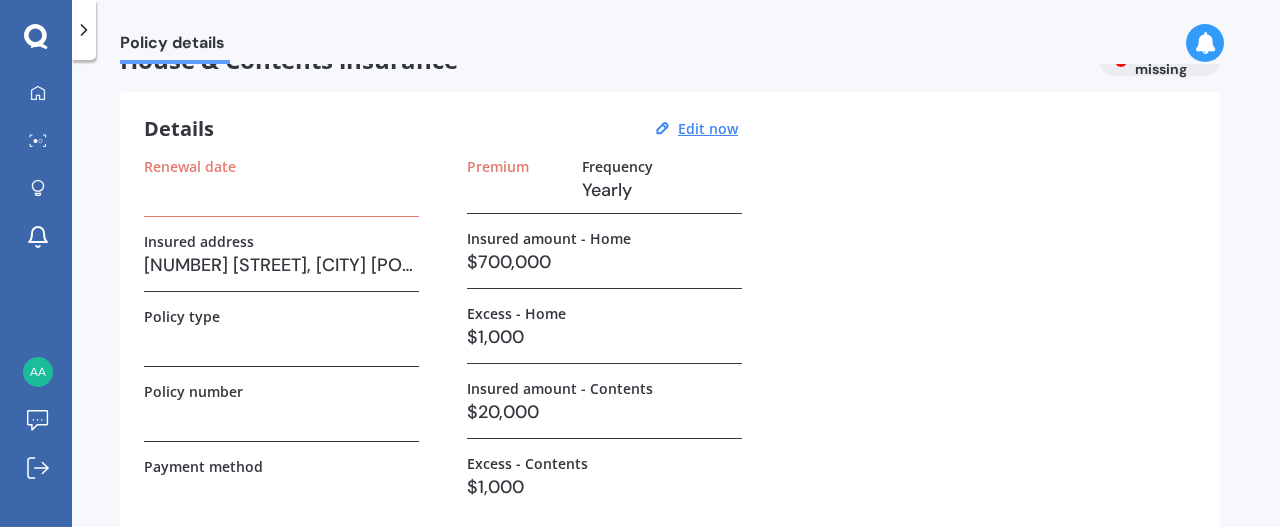 scroll, scrollTop: 0, scrollLeft: 0, axis: both 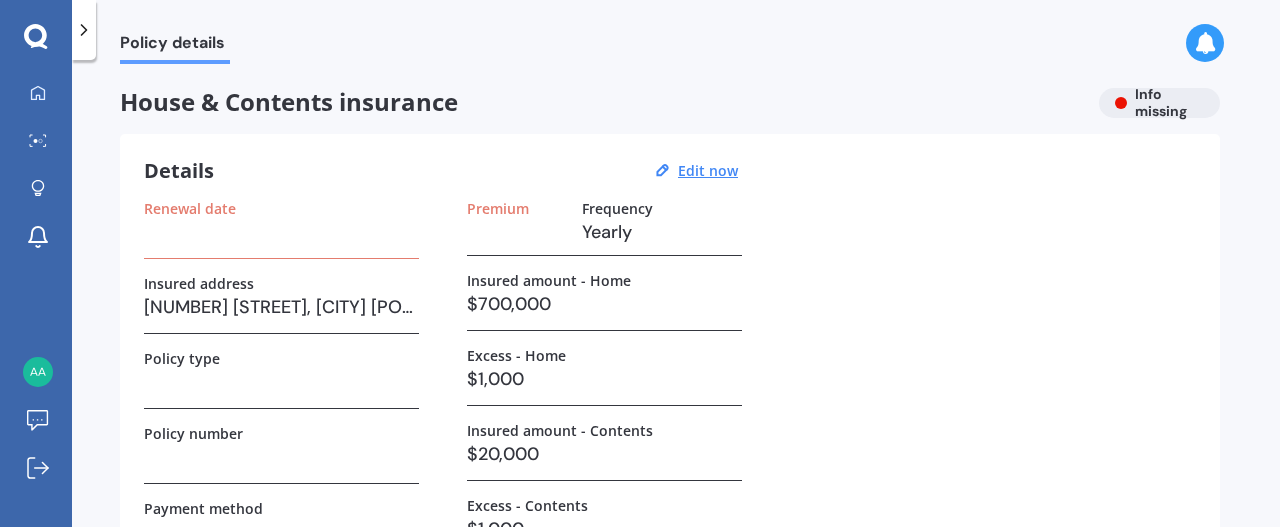click on "Edit now" at bounding box center [708, 170] 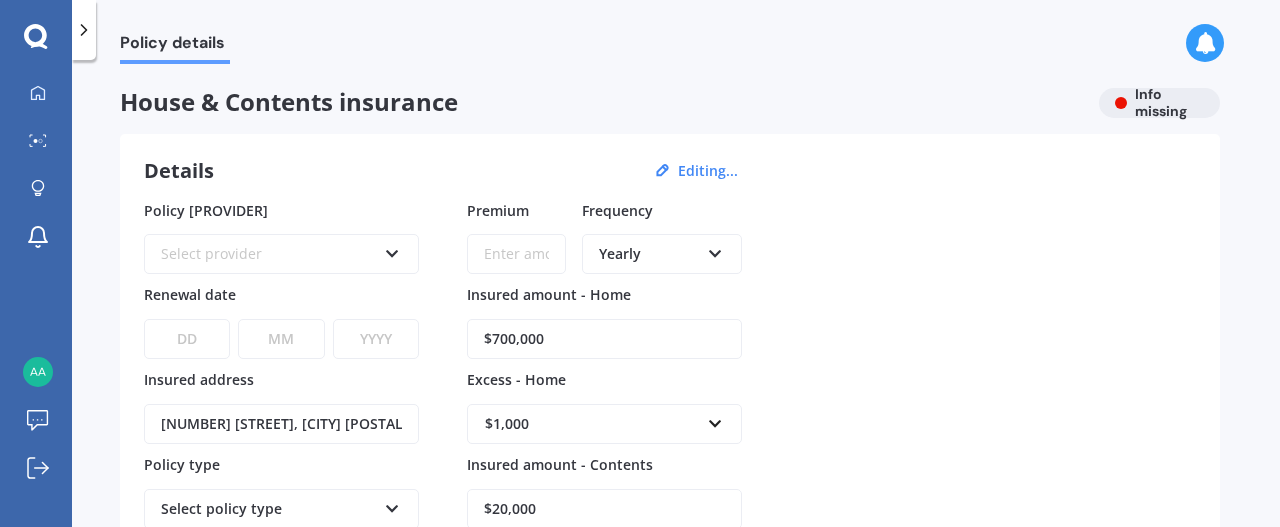 click on "$700,000" at bounding box center [604, 339] 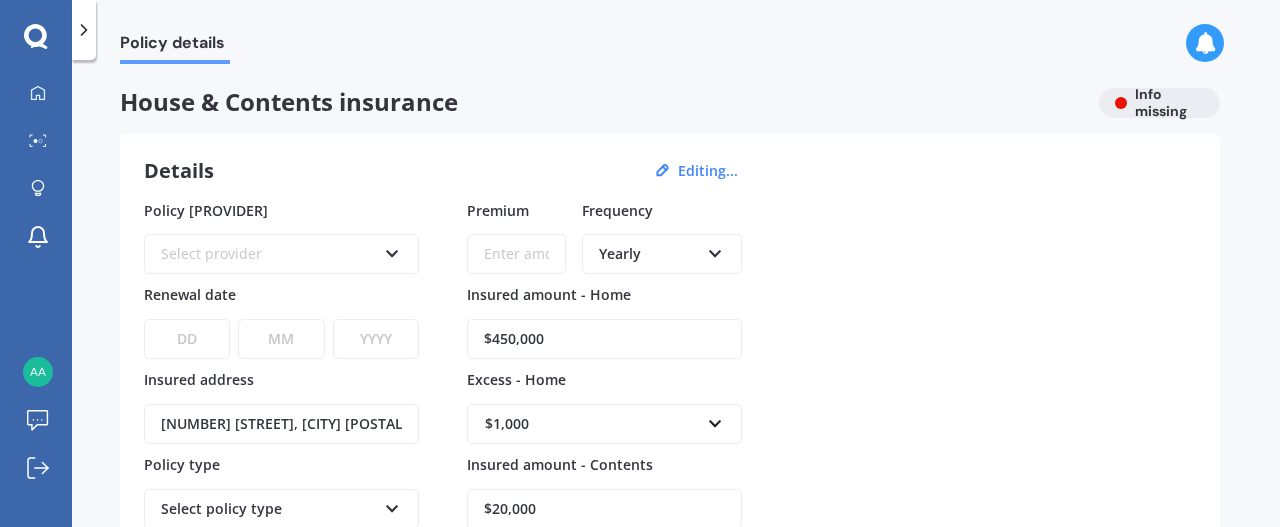 type on "$450,000" 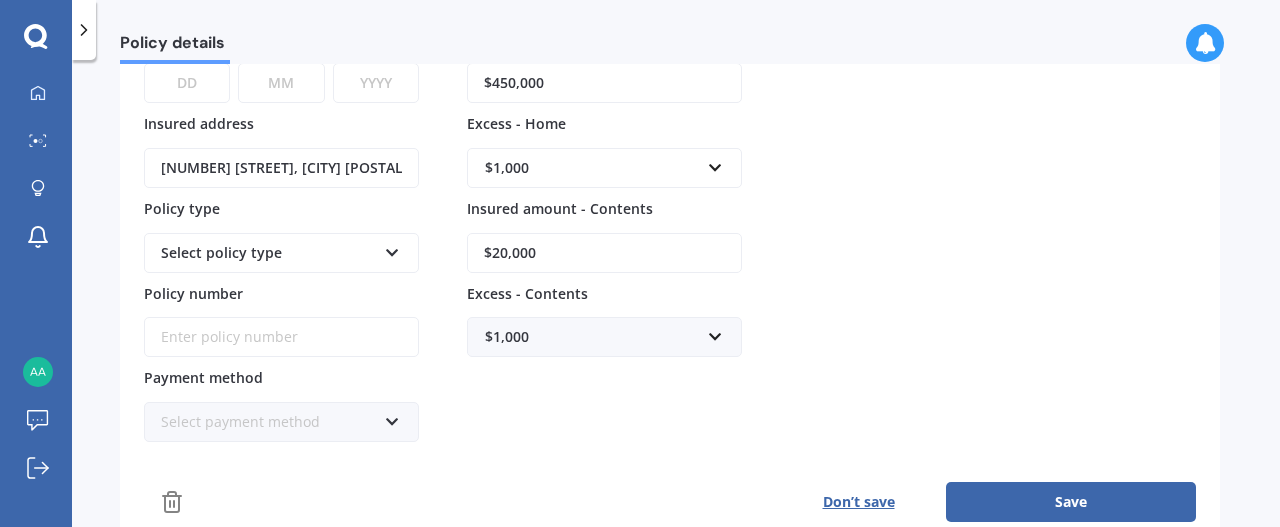 scroll, scrollTop: 261, scrollLeft: 0, axis: vertical 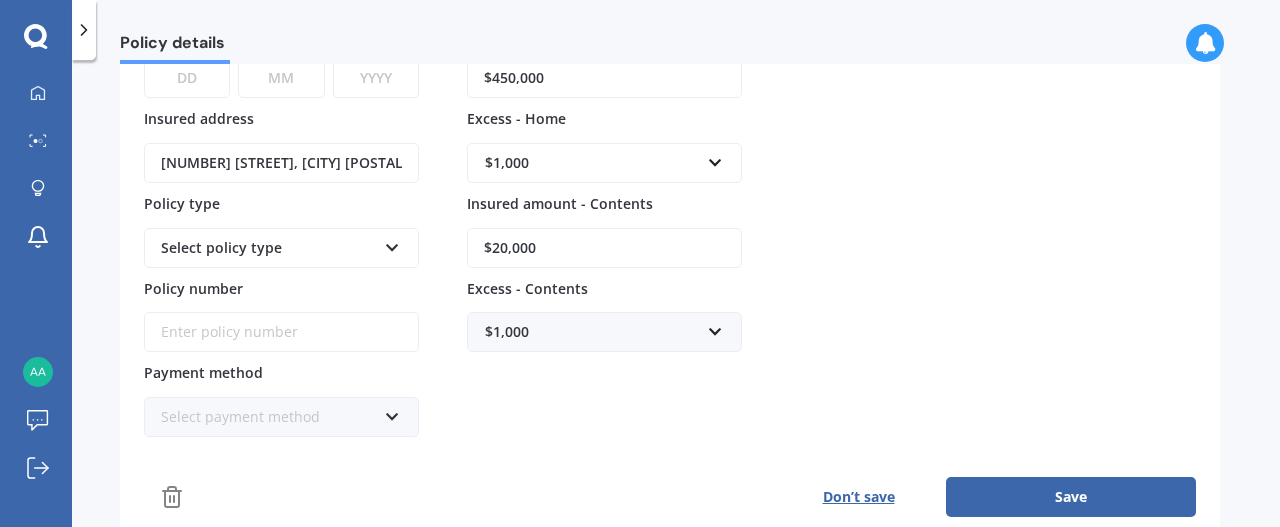 click on "Save" at bounding box center [1071, 497] 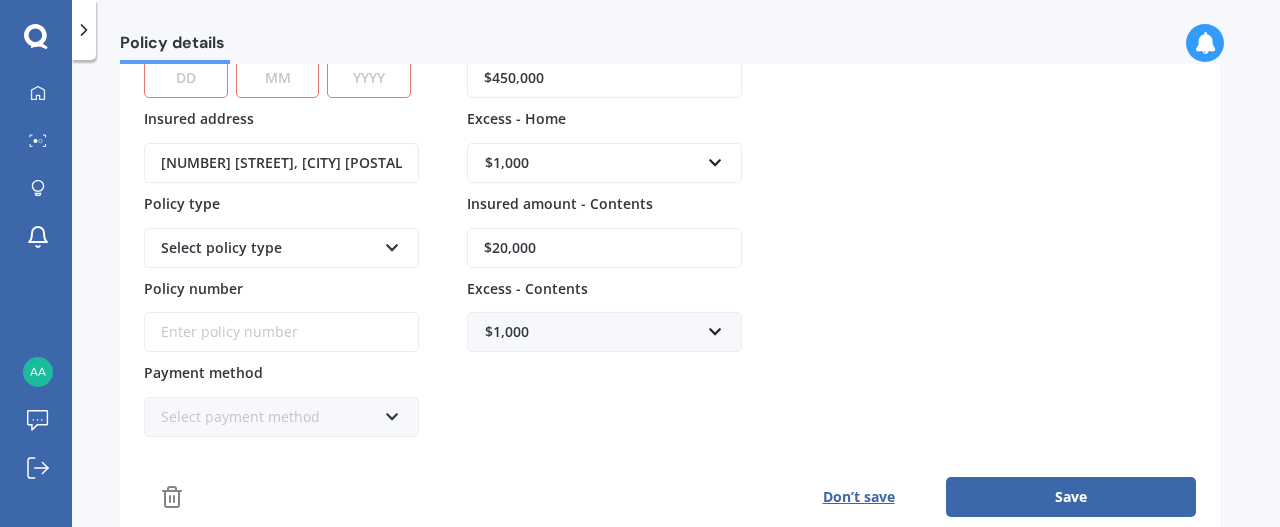 scroll, scrollTop: 0, scrollLeft: 0, axis: both 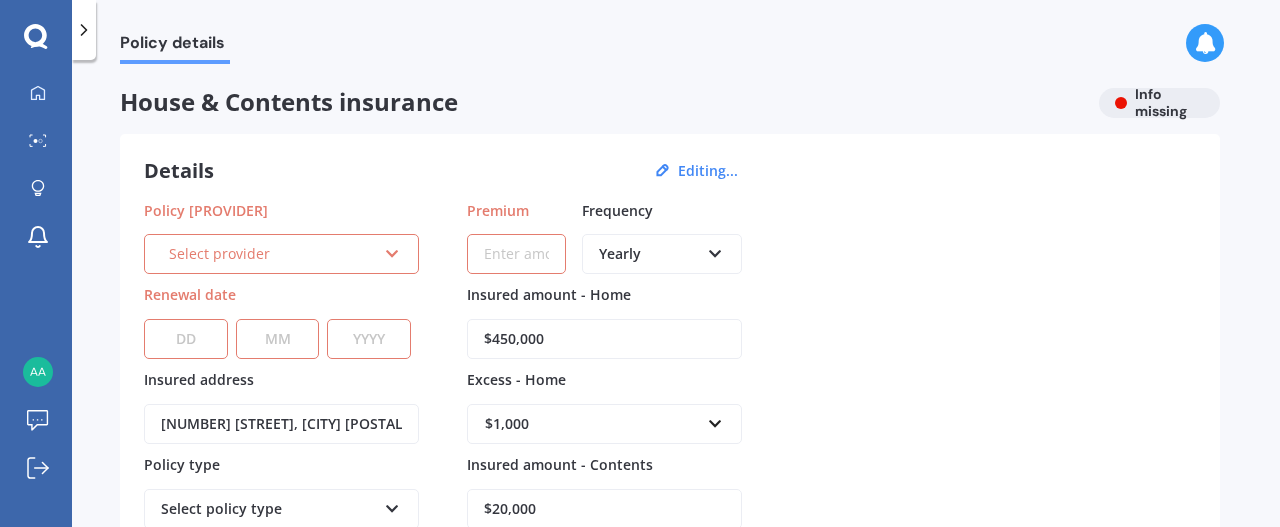 click on "Select provider" at bounding box center (272, 254) 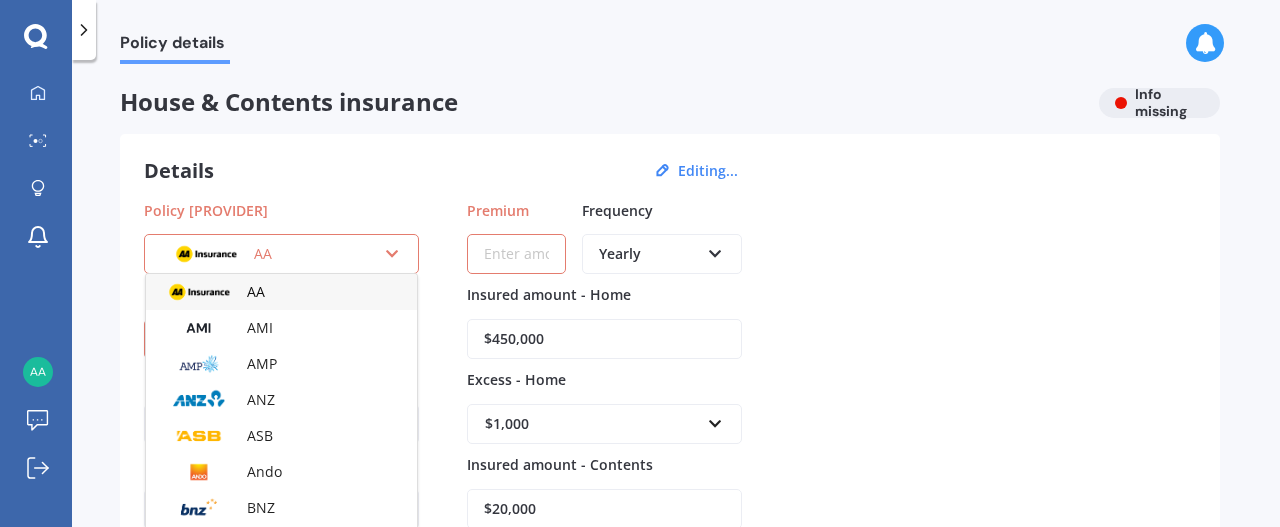 click on "AA" at bounding box center [272, 254] 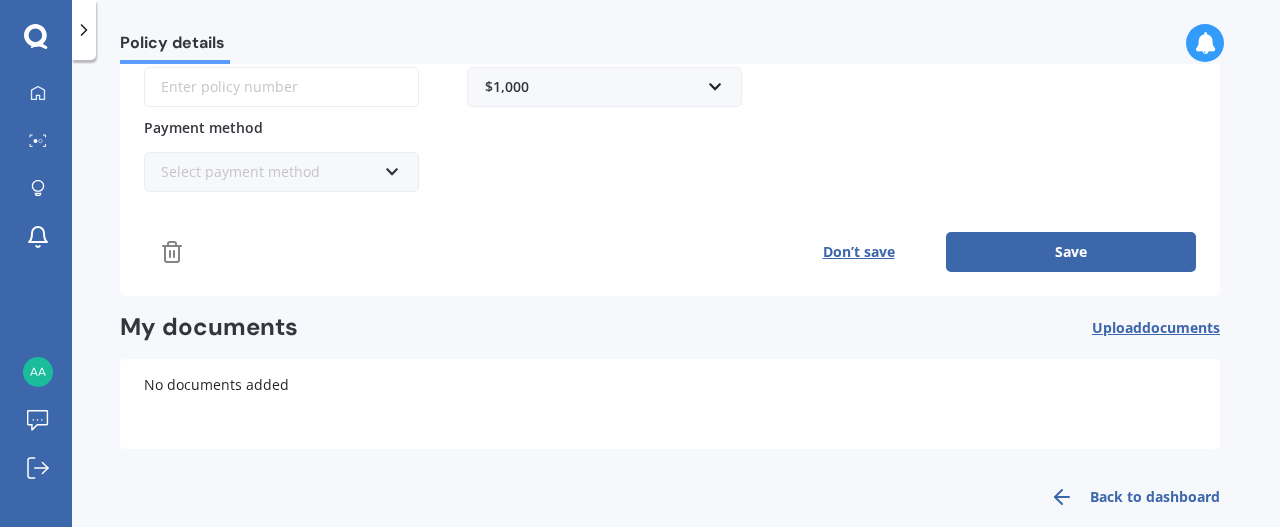 scroll, scrollTop: 507, scrollLeft: 0, axis: vertical 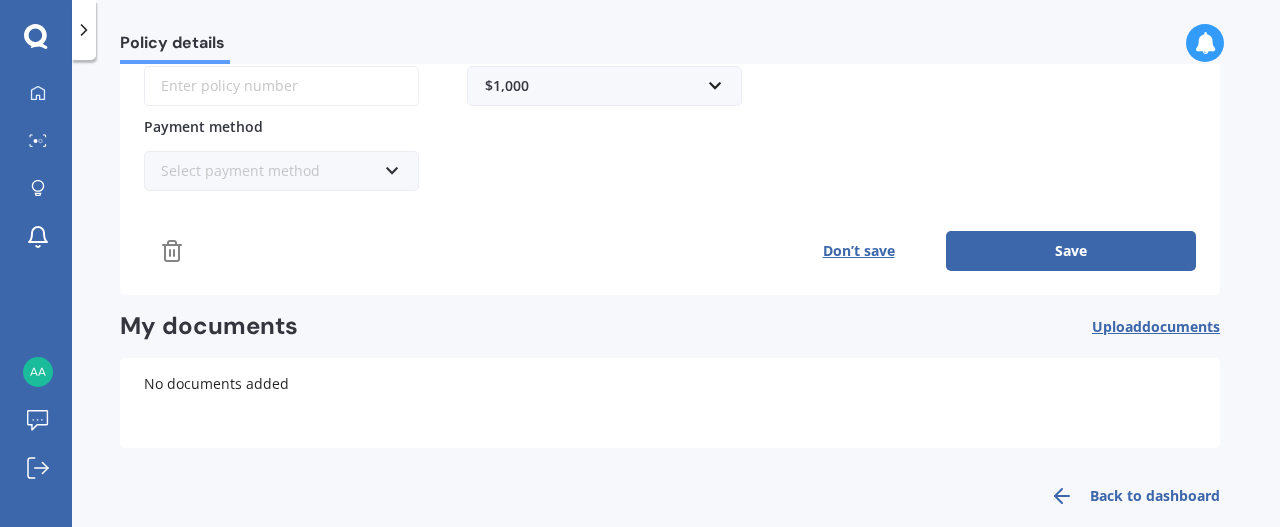 click on "Don’t save" at bounding box center (858, 251) 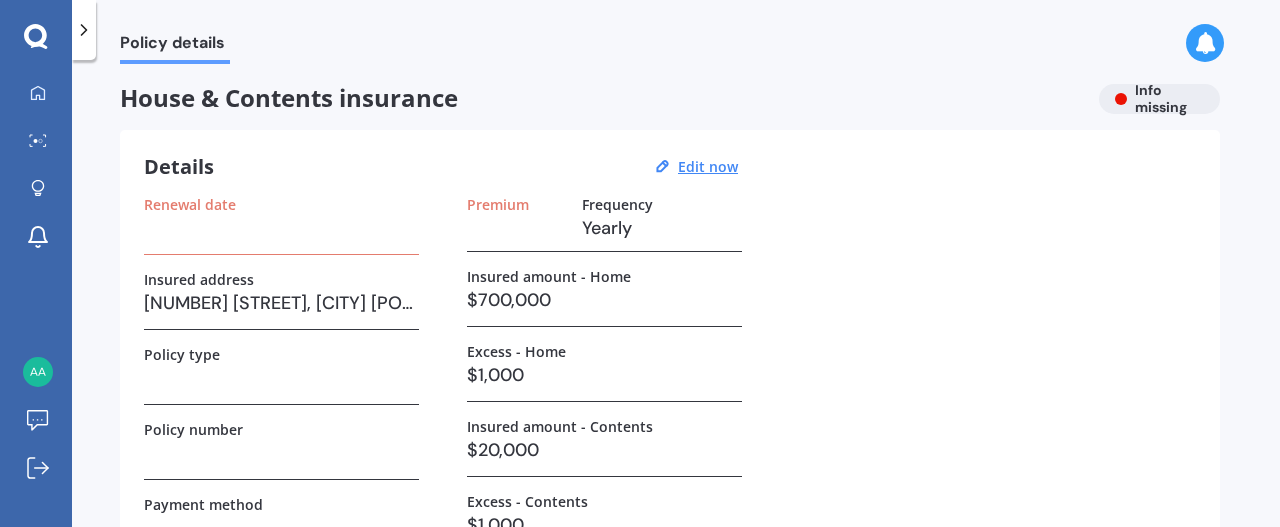 scroll, scrollTop: 0, scrollLeft: 0, axis: both 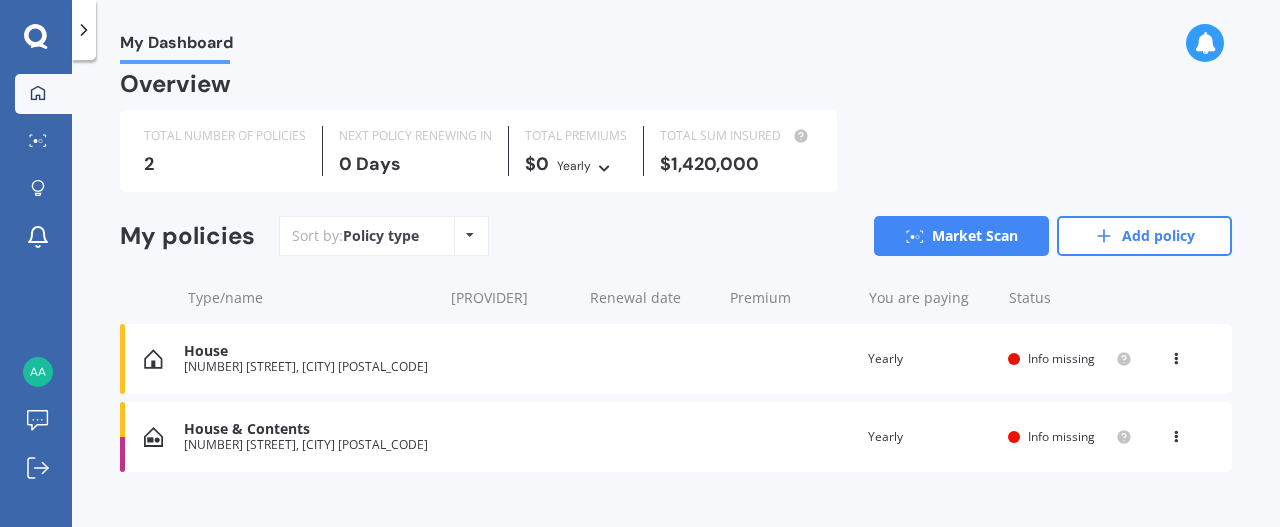 click on "Market Scan" at bounding box center (961, 236) 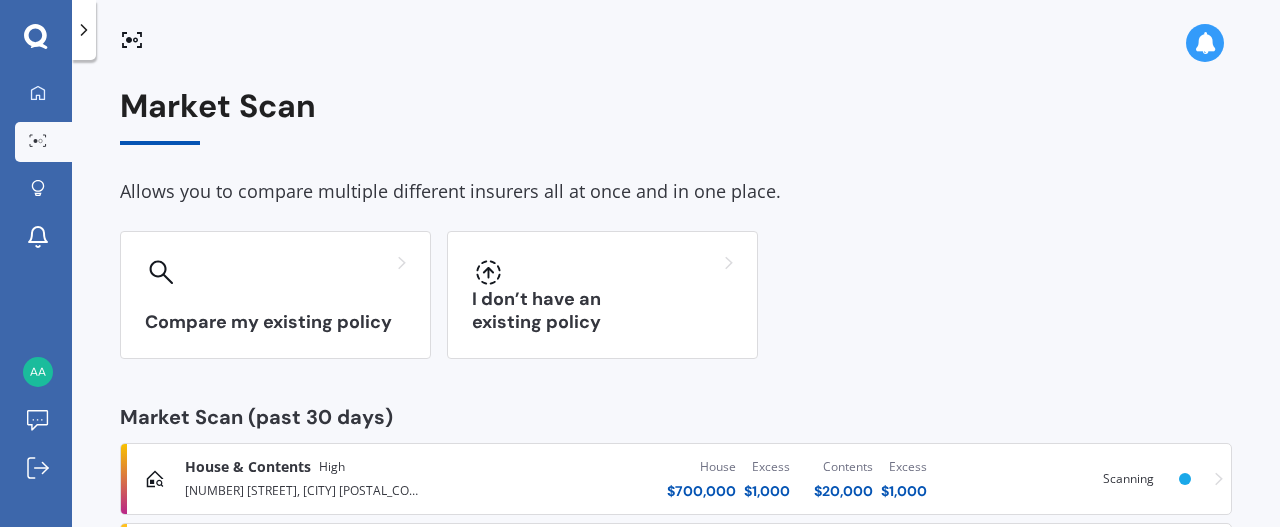 scroll, scrollTop: 42, scrollLeft: 0, axis: vertical 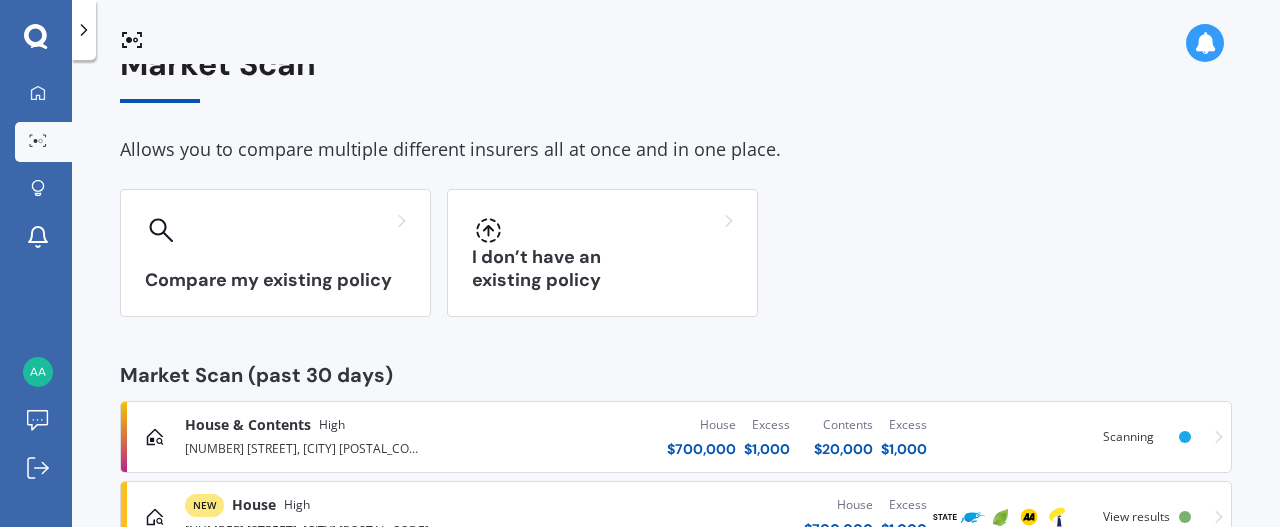 click on "I don’t have an existing policy" at bounding box center (602, 253) 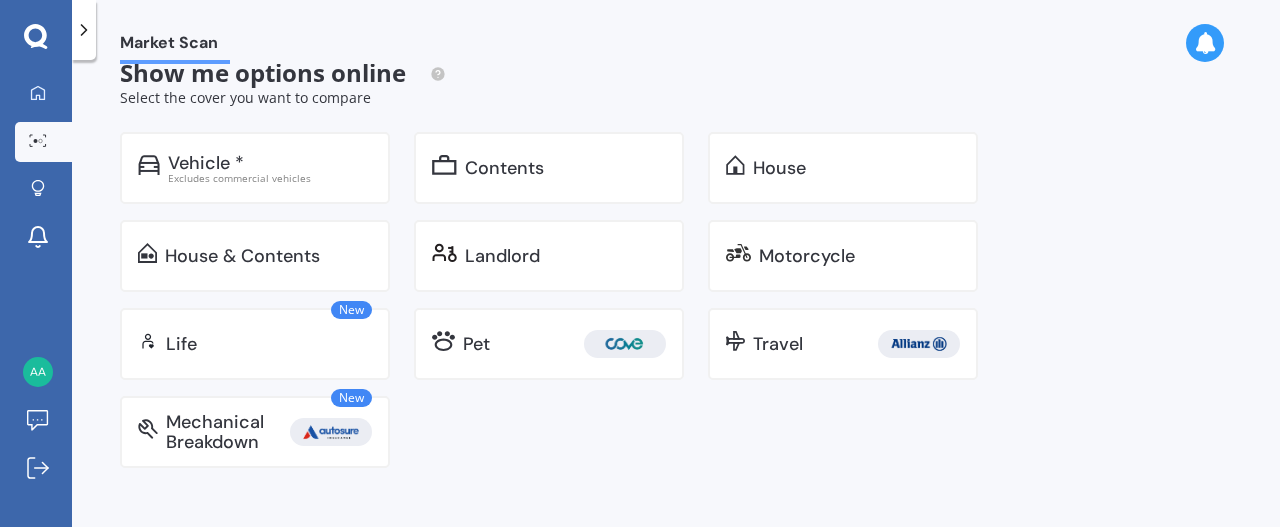 scroll, scrollTop: 0, scrollLeft: 0, axis: both 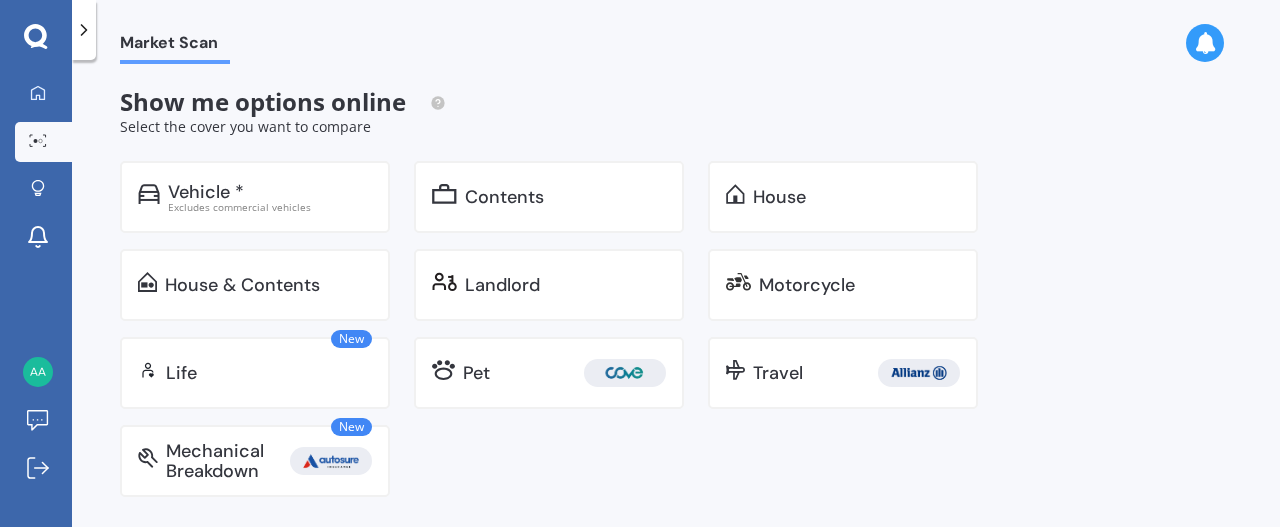 click on "House & Contents" at bounding box center (255, 285) 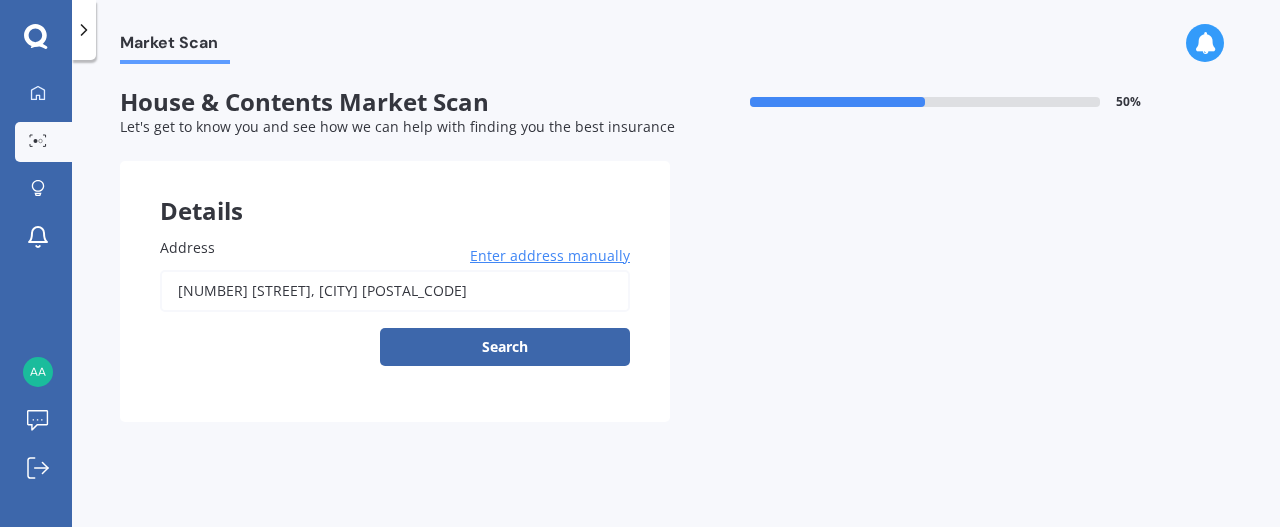 click on "Search" at bounding box center [505, 347] 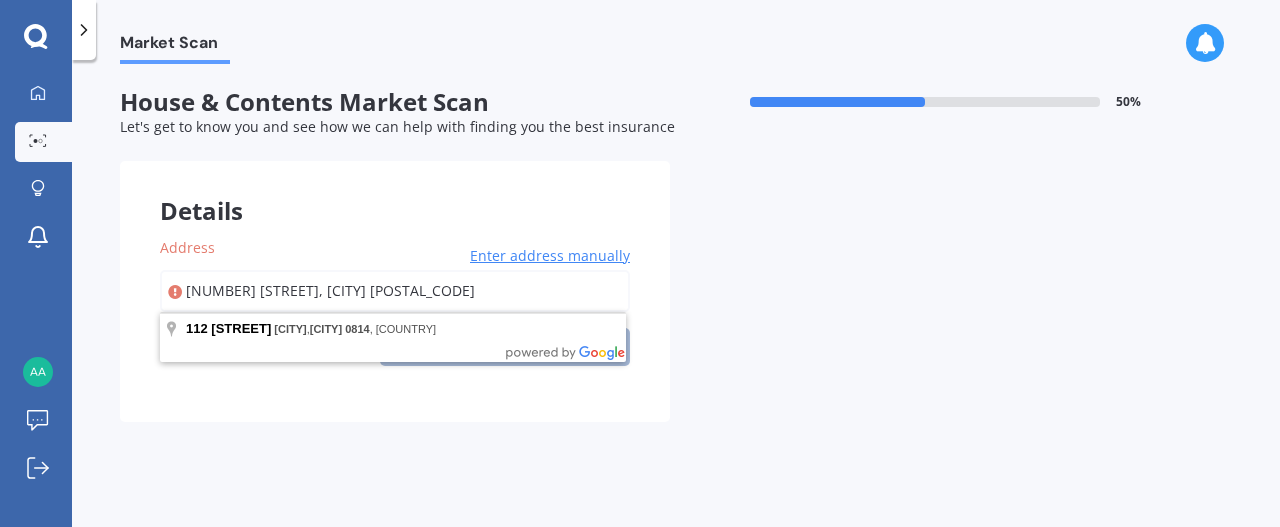 click on "[NUMBER] [STREET], [CITY], [POSTAL_CODE]" at bounding box center [395, 291] 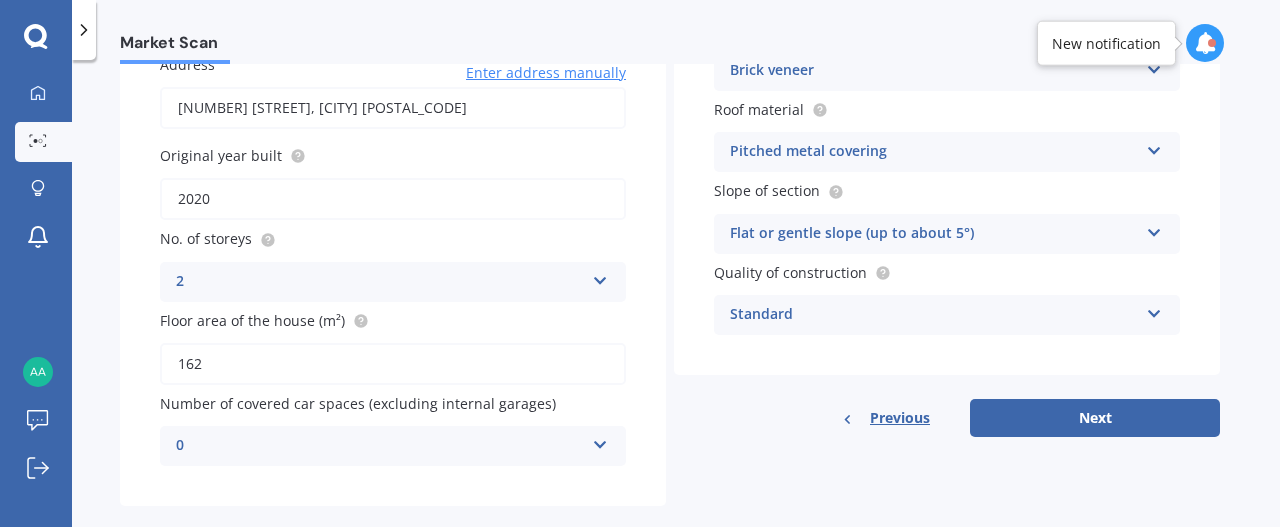 scroll, scrollTop: 215, scrollLeft: 0, axis: vertical 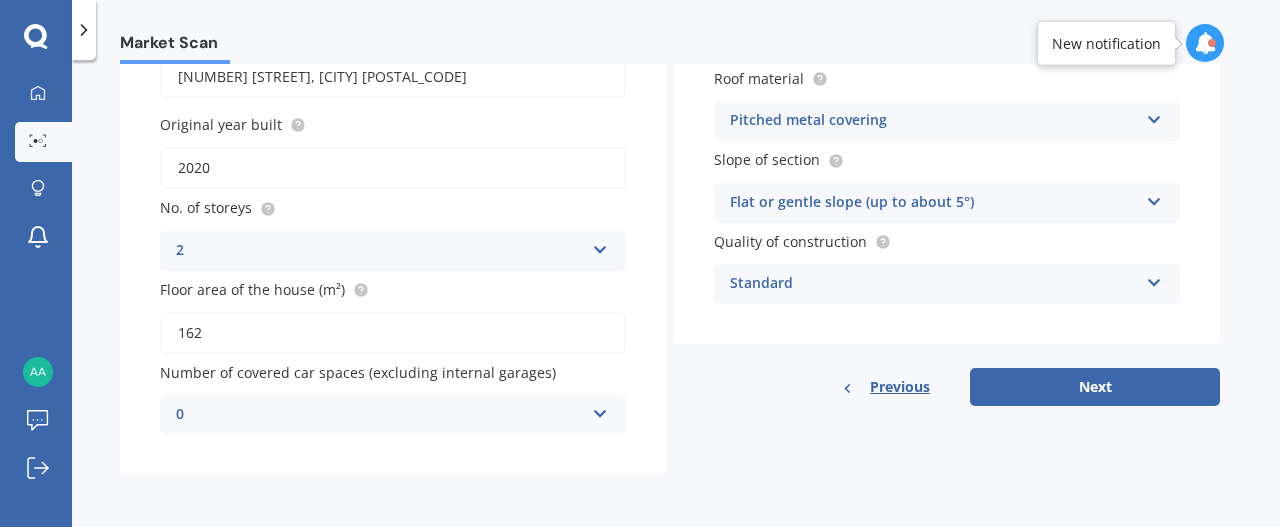 click on "Next" at bounding box center (1095, 387) 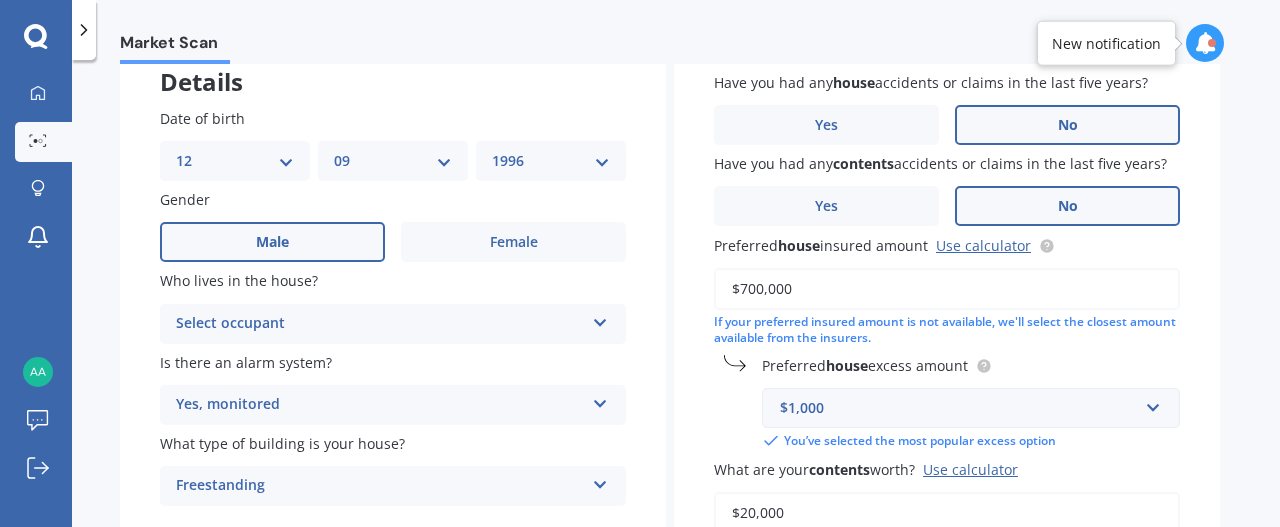 scroll, scrollTop: 130, scrollLeft: 0, axis: vertical 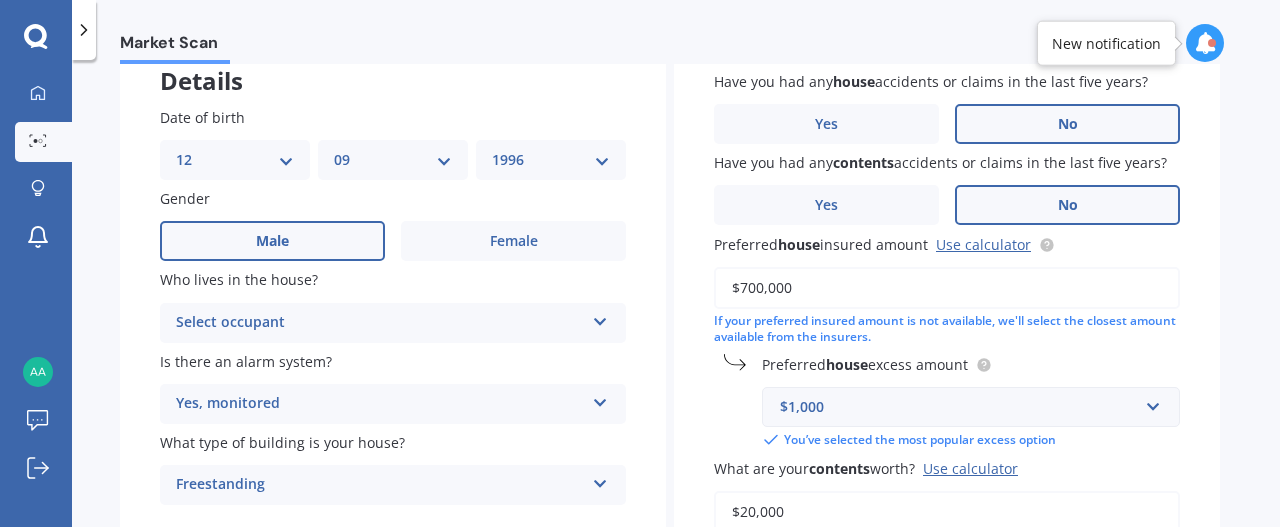 drag, startPoint x: 757, startPoint y: 289, endPoint x: 730, endPoint y: 293, distance: 27.294687 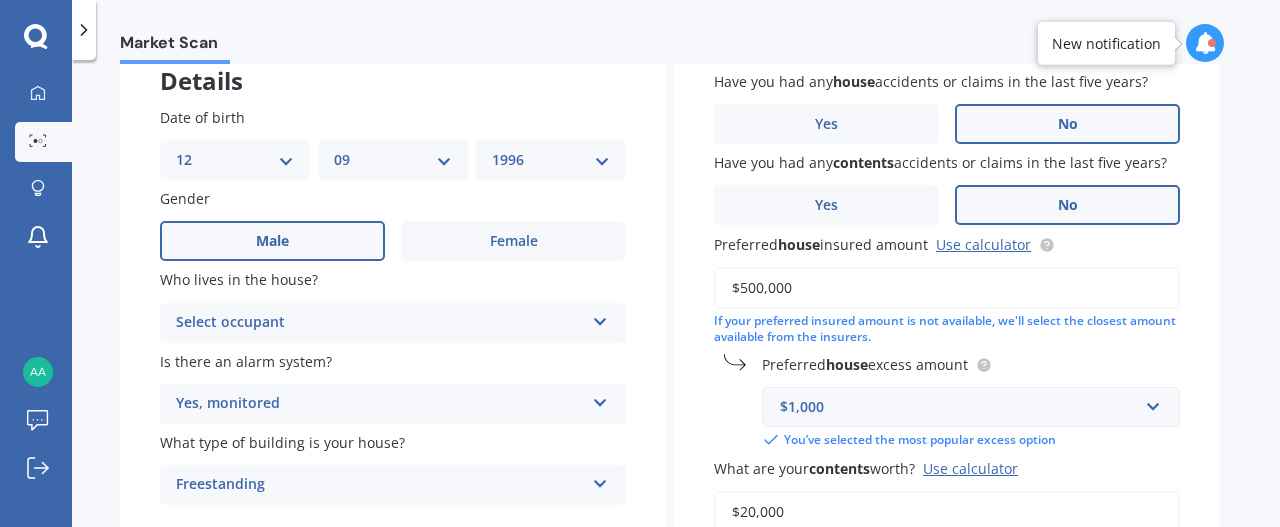 type on "$500,000" 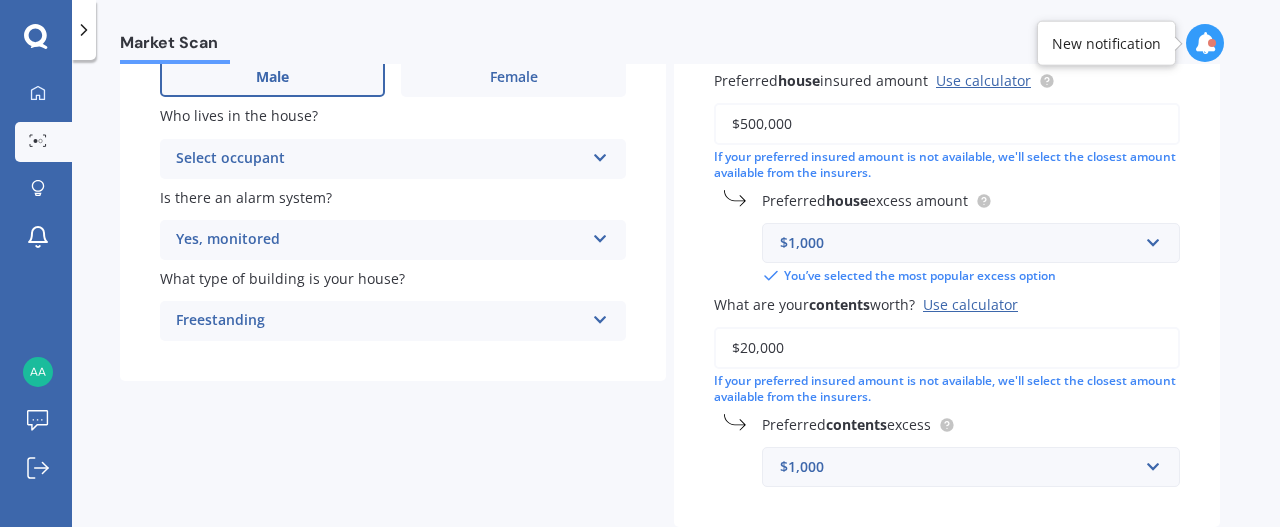 scroll, scrollTop: 328, scrollLeft: 0, axis: vertical 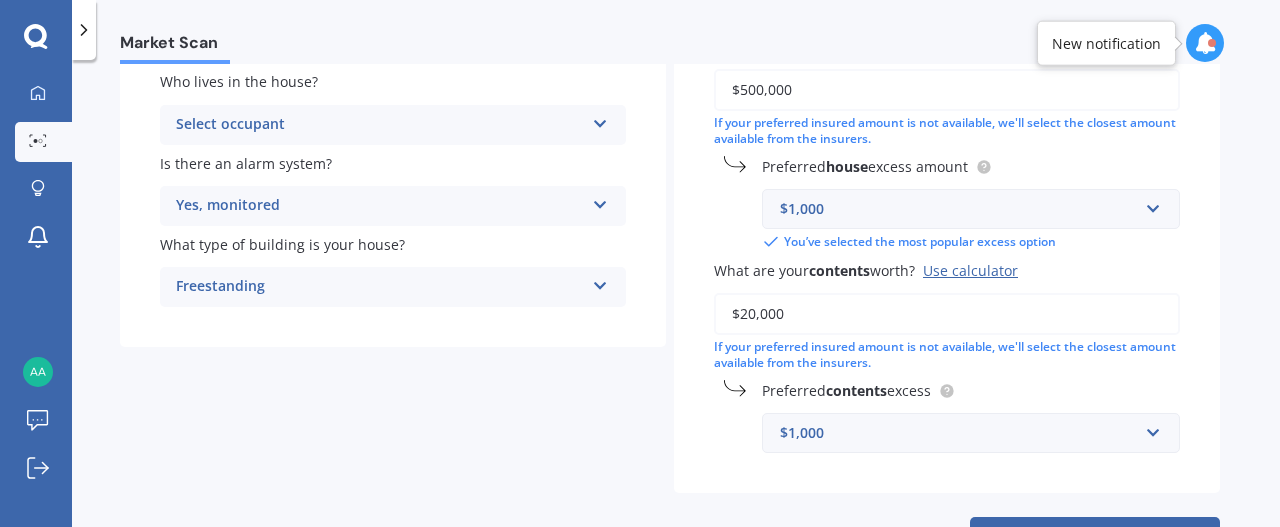 click on "$[PRICE]" at bounding box center [959, 209] 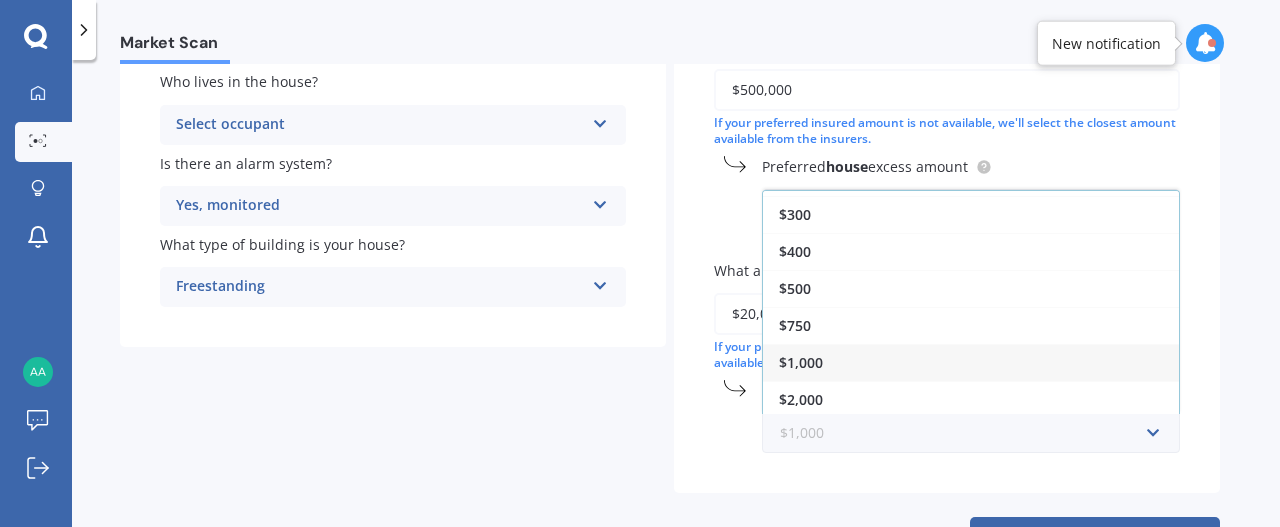 scroll, scrollTop: 0, scrollLeft: 0, axis: both 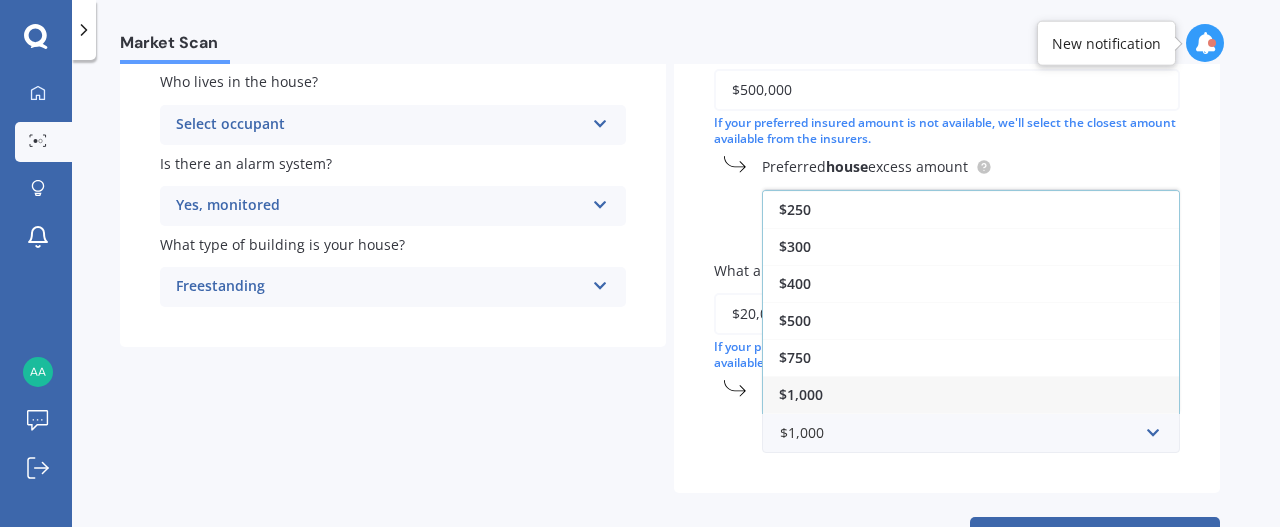 click on "$500" at bounding box center [971, 320] 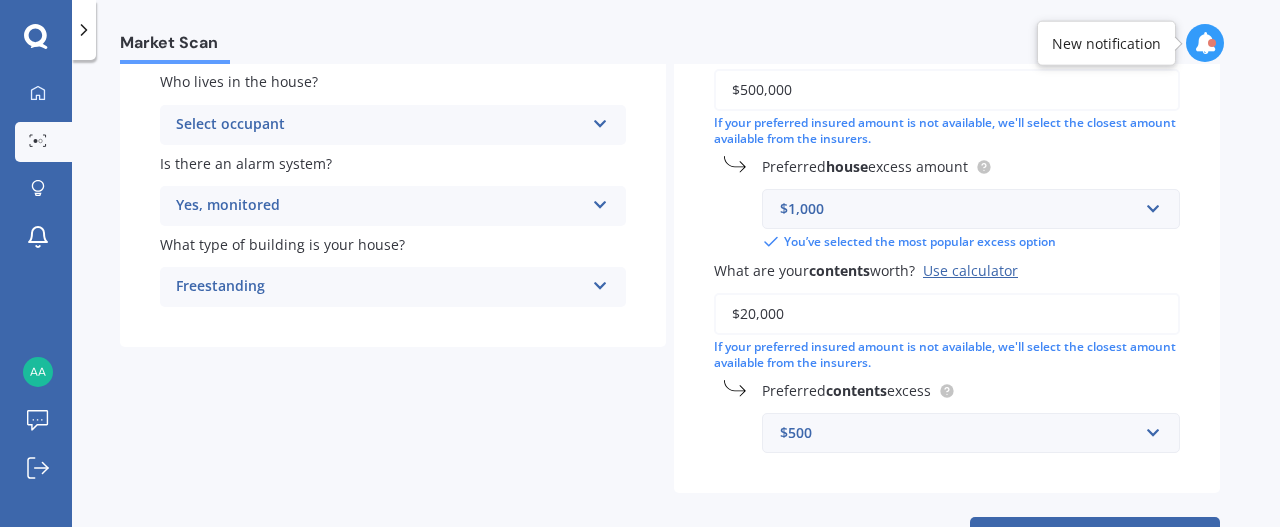 scroll, scrollTop: 387, scrollLeft: 0, axis: vertical 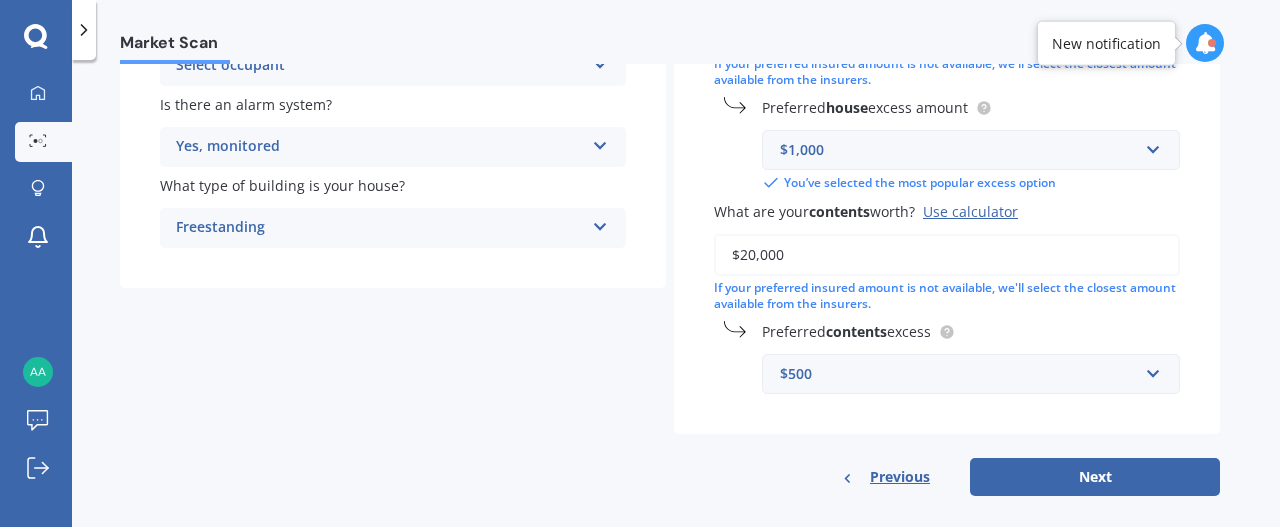 click on "Next" at bounding box center [1095, 477] 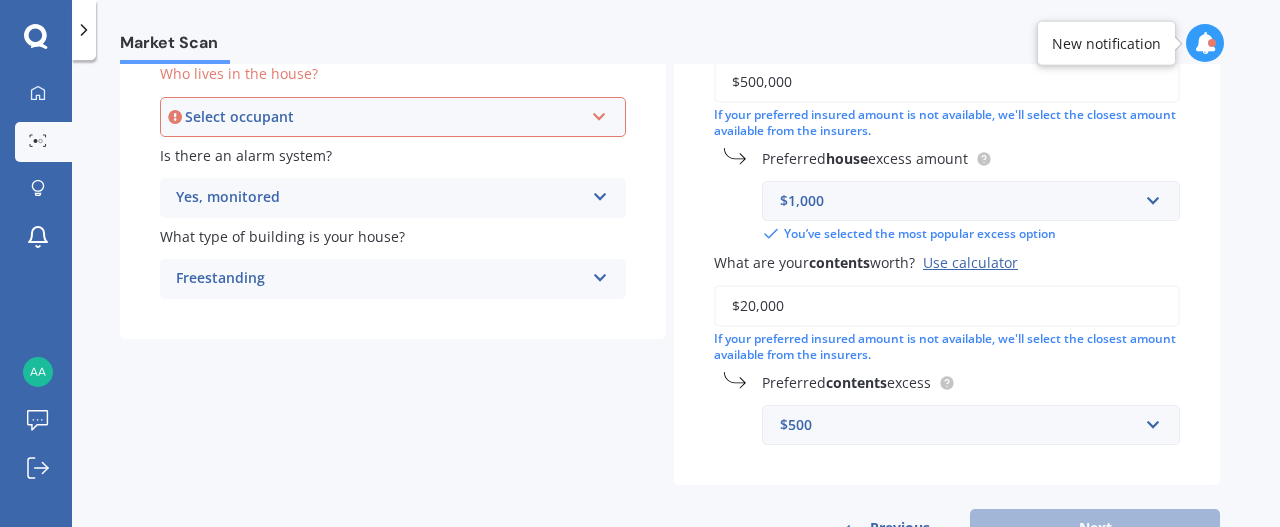 scroll, scrollTop: 336, scrollLeft: 0, axis: vertical 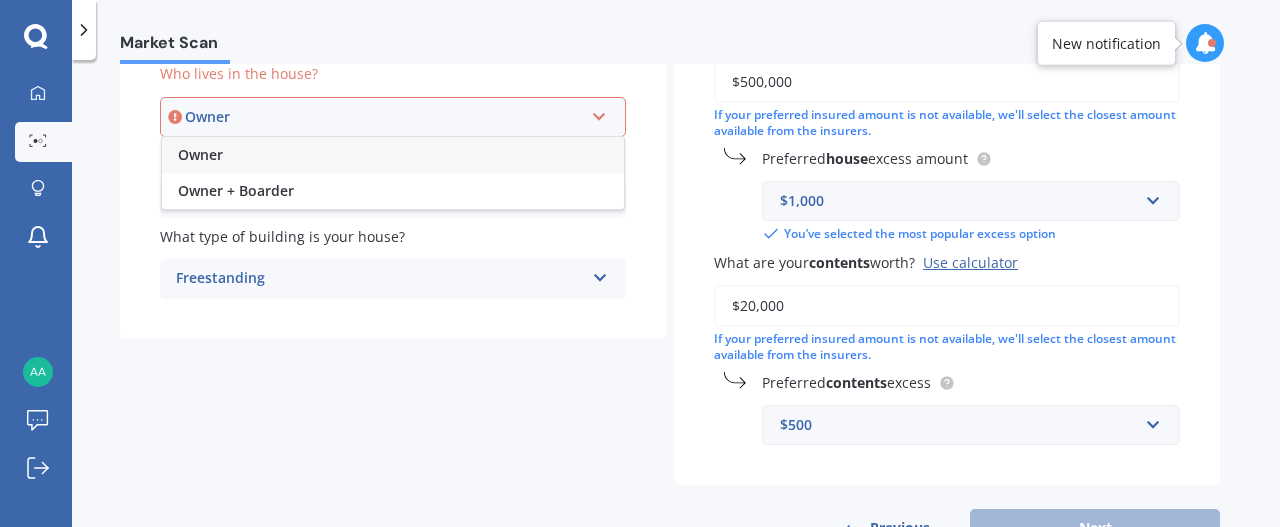 click on "Owner" at bounding box center [393, 155] 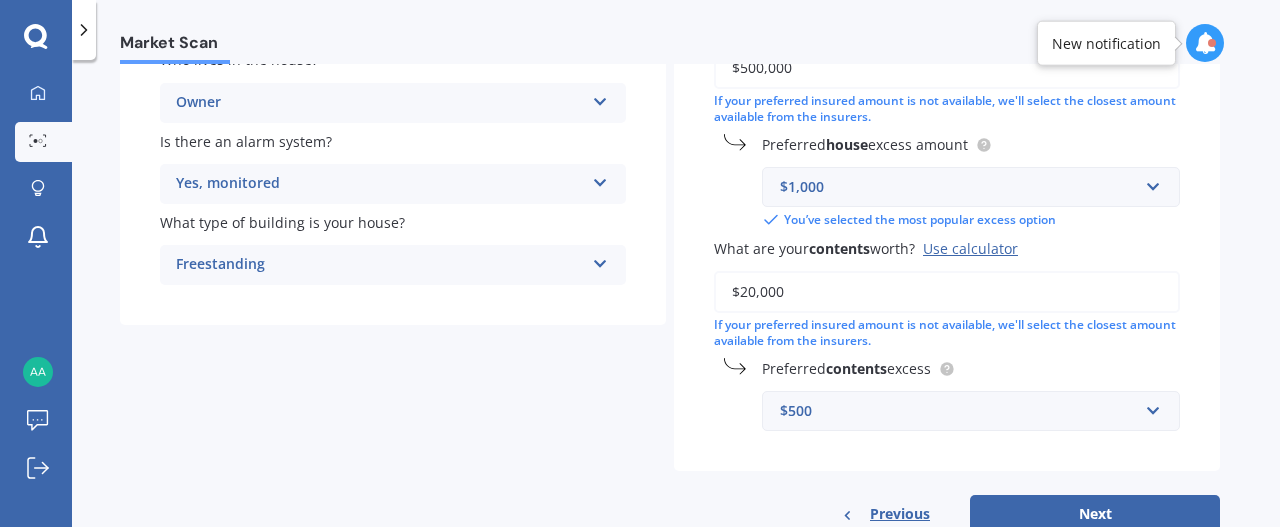 scroll, scrollTop: 351, scrollLeft: 0, axis: vertical 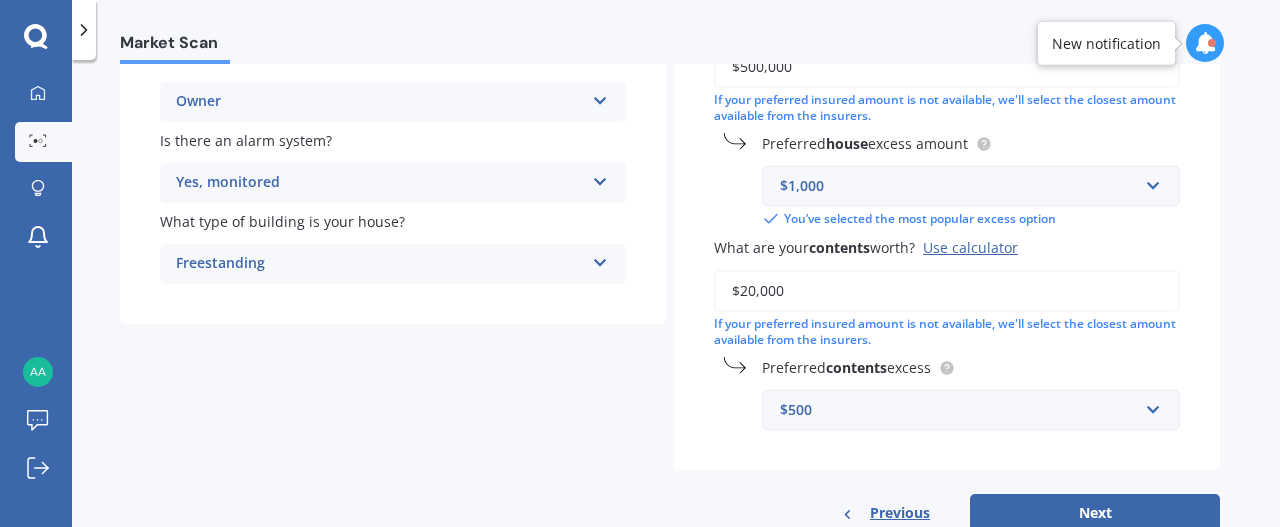 click on "Next" at bounding box center [1095, 513] 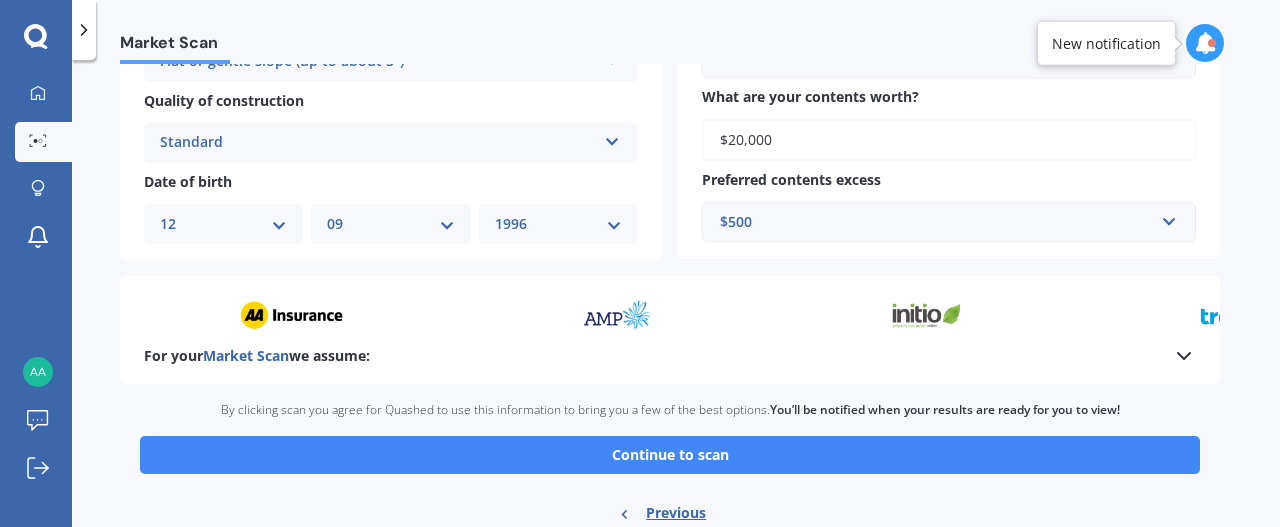 scroll, scrollTop: 815, scrollLeft: 0, axis: vertical 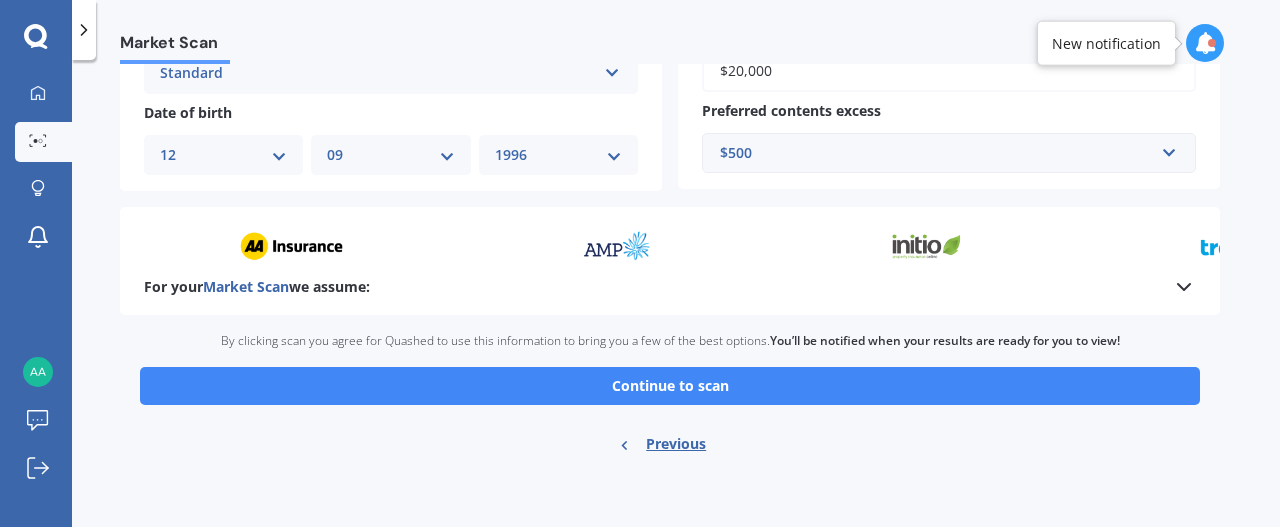 click on "Continue to scan" at bounding box center [670, 386] 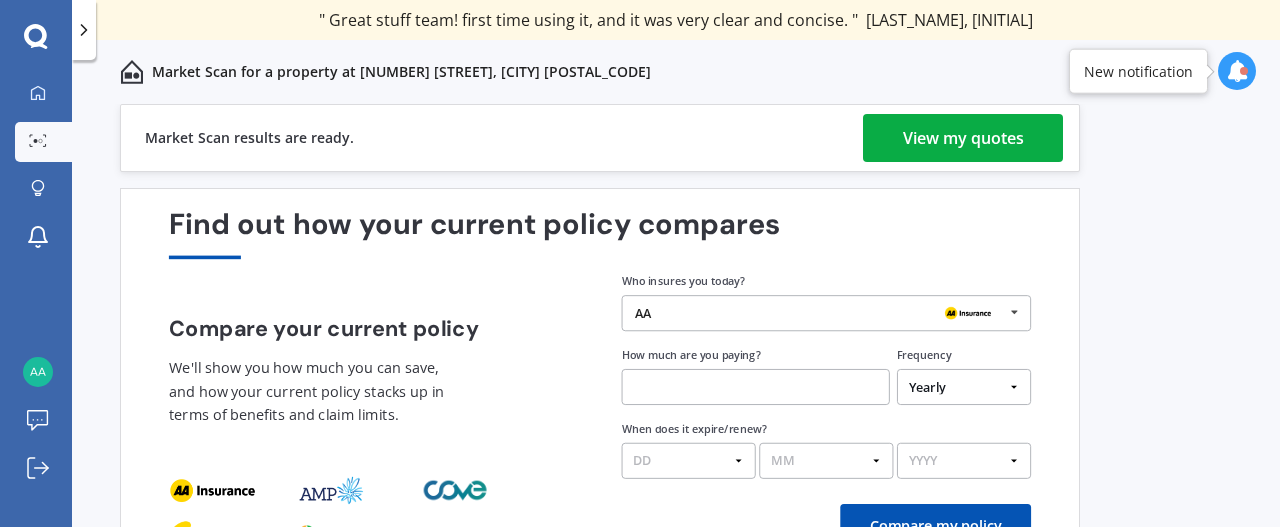 scroll, scrollTop: 118, scrollLeft: 0, axis: vertical 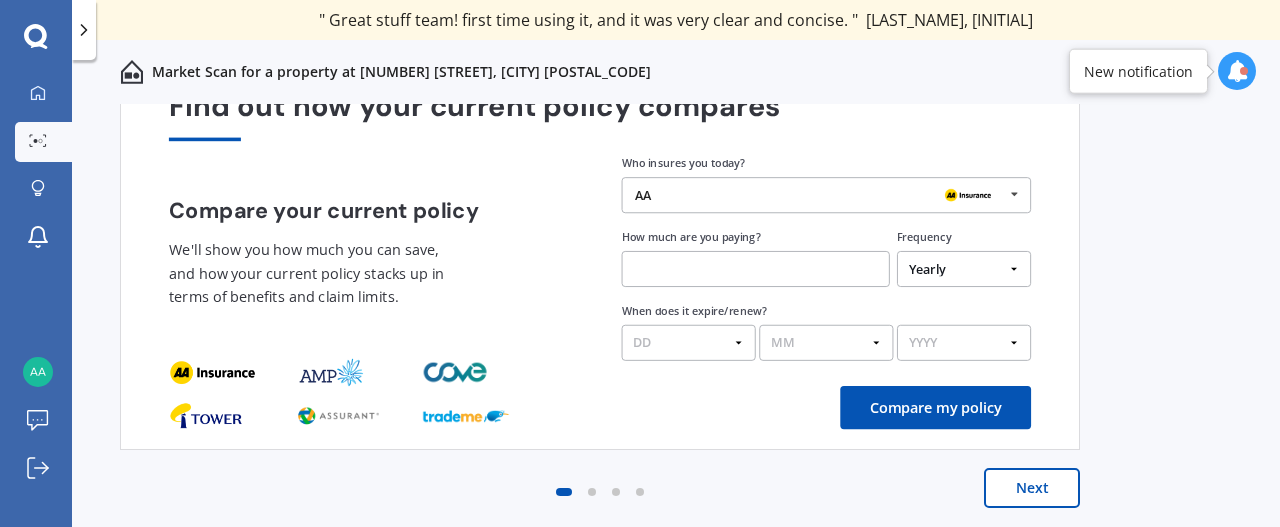 click on "Next" at bounding box center (1032, 488) 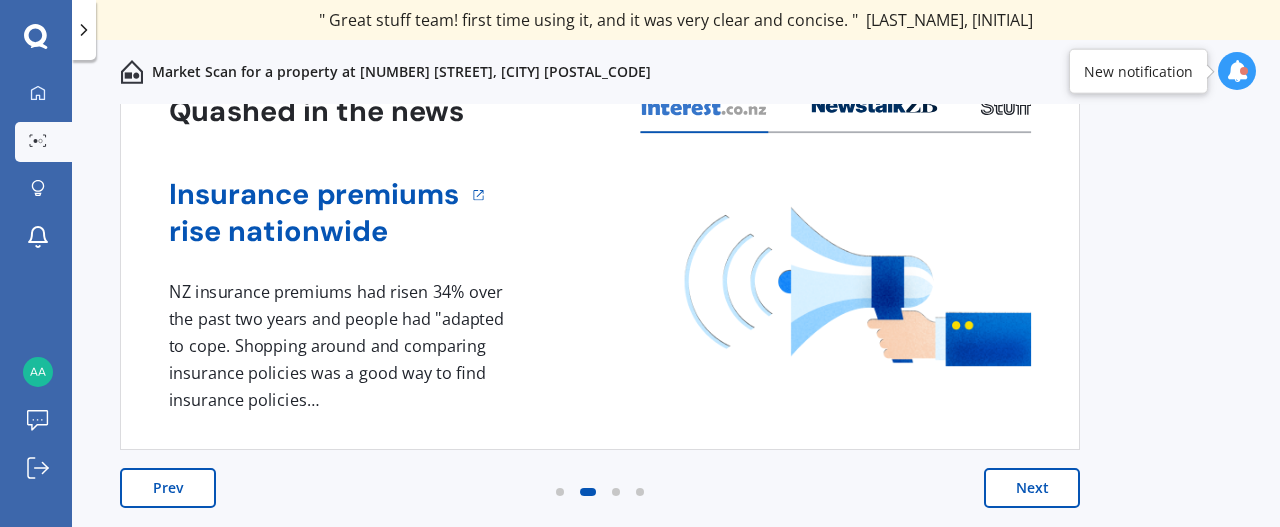 scroll, scrollTop: 54, scrollLeft: 0, axis: vertical 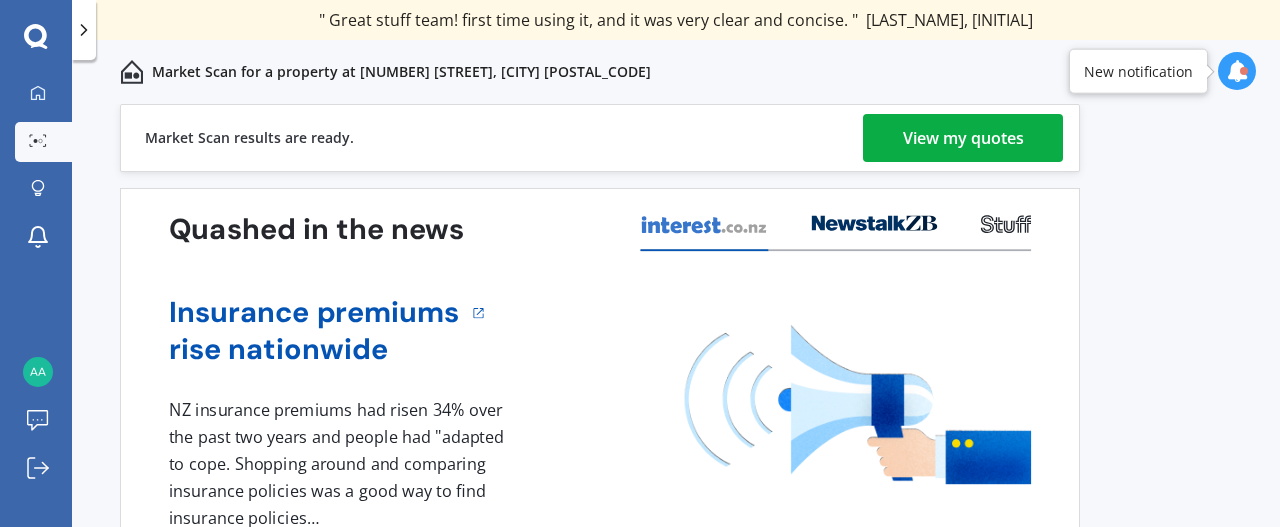 click on "Quashed in the news Insurance premiums rise nationwide 1 NZ insurance premiums had risen 34% over the past two years and people had "adapted to cope. Shopping around and comparing insurance policies was a good way to find insurance policies…" at bounding box center (600, 378) 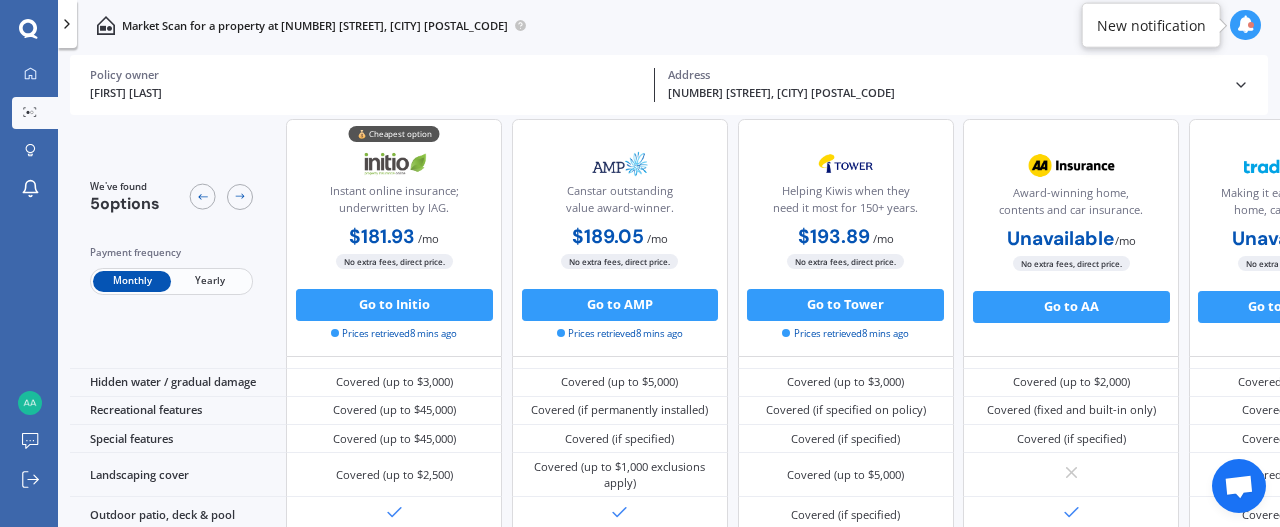 scroll, scrollTop: 0, scrollLeft: 0, axis: both 